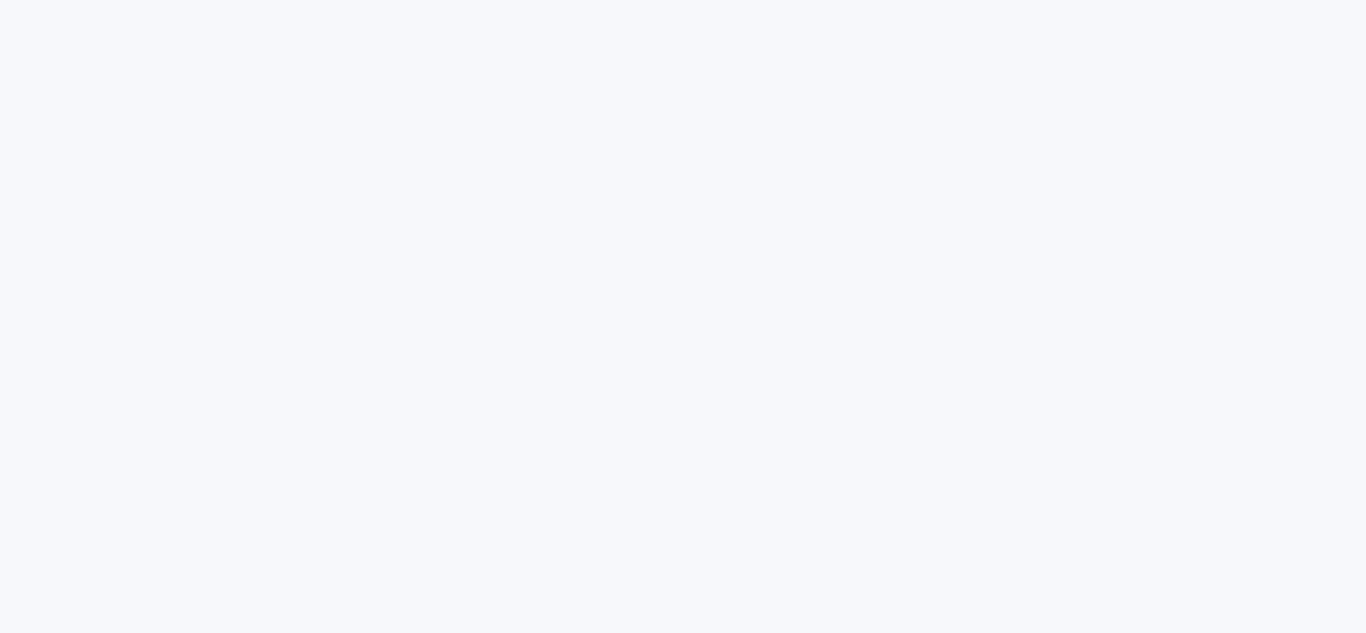 scroll, scrollTop: 0, scrollLeft: 0, axis: both 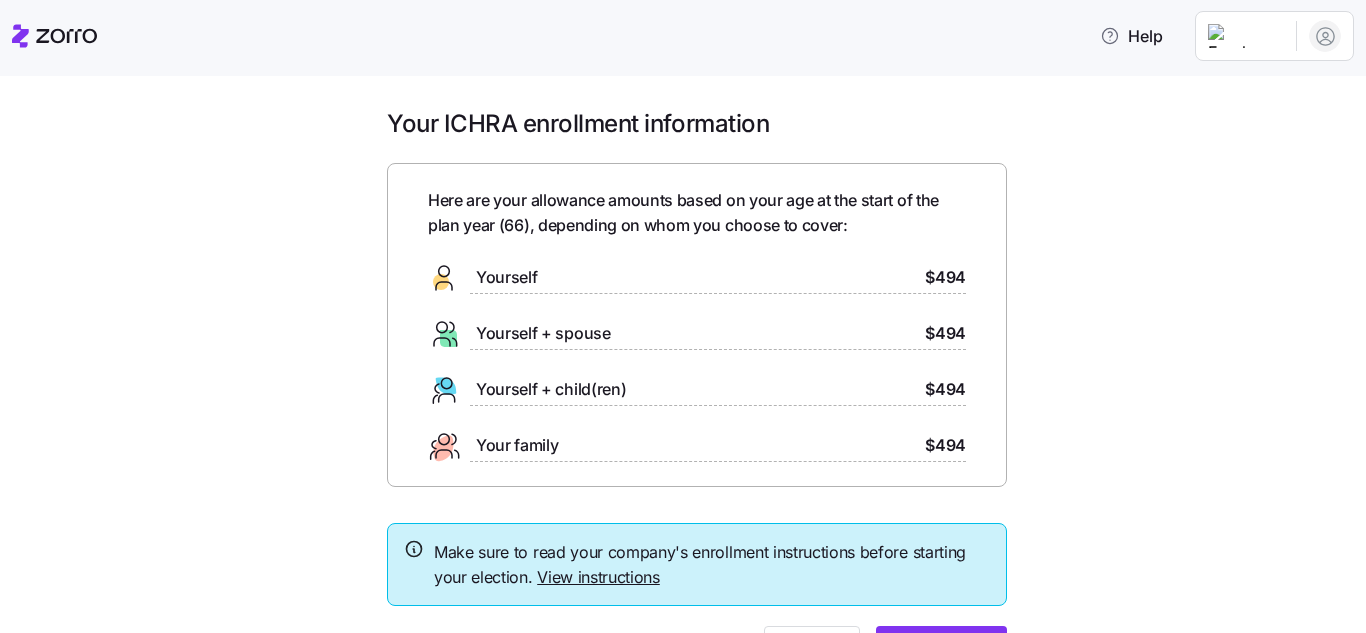 click on "$494" at bounding box center [945, 277] 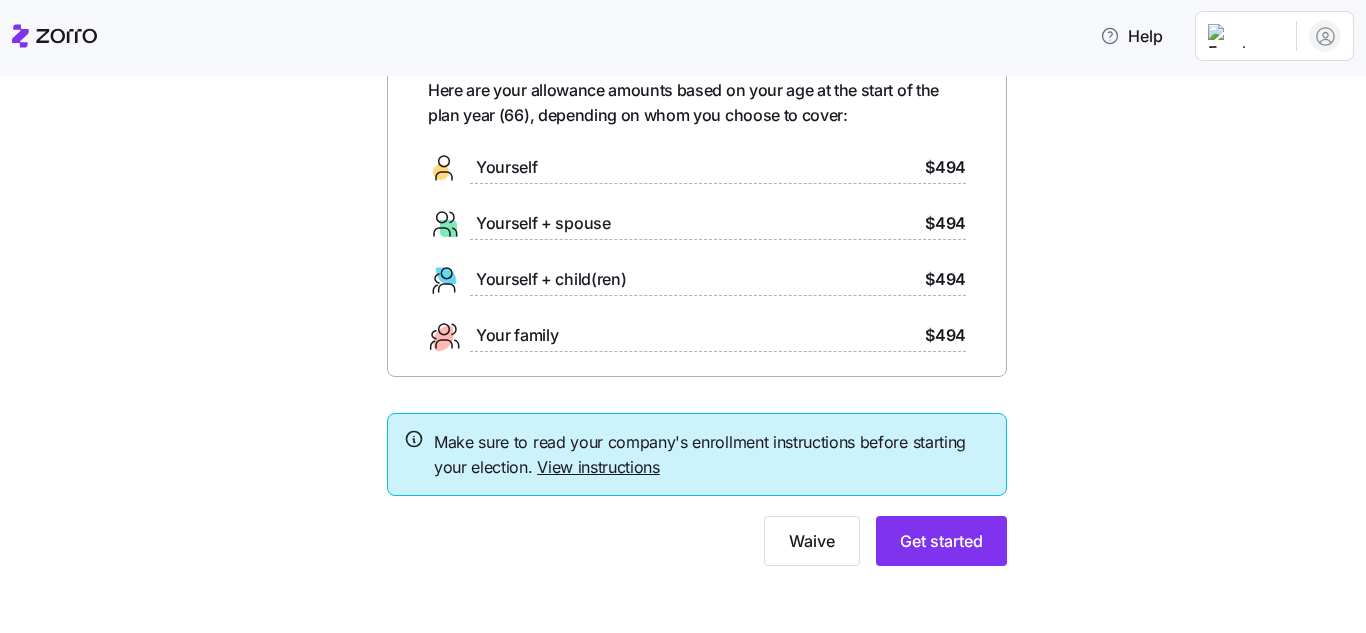 scroll, scrollTop: 115, scrollLeft: 0, axis: vertical 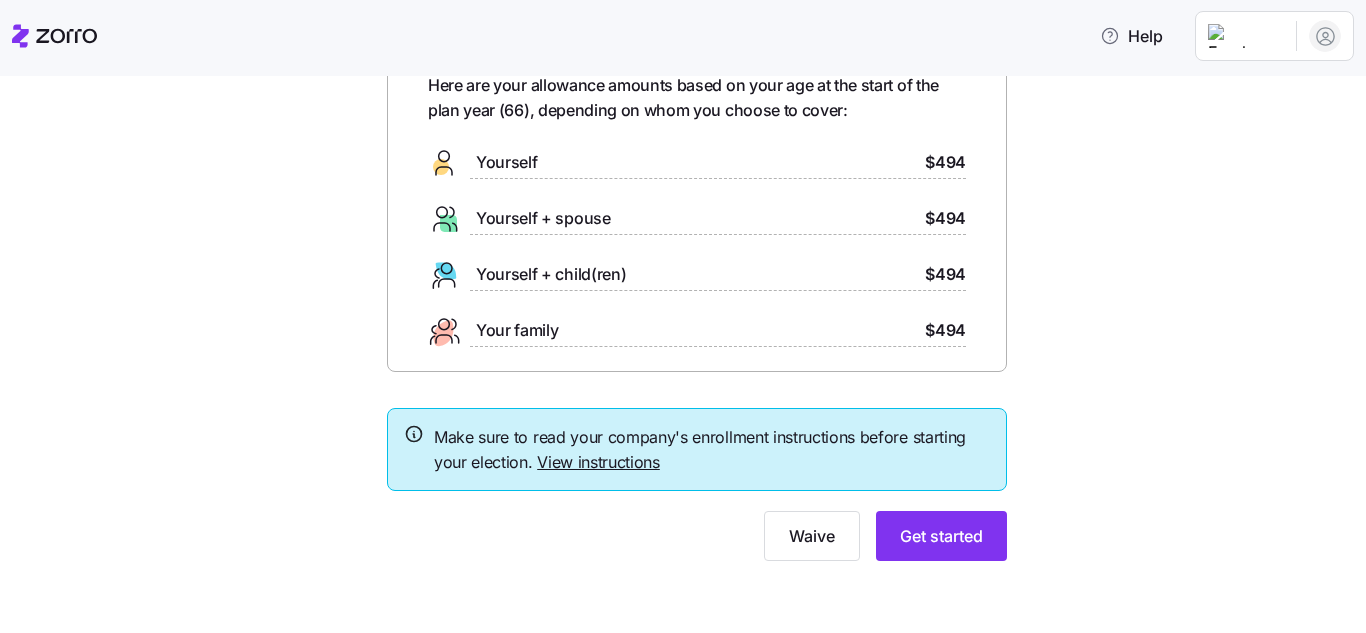 click on "View instructions" at bounding box center (598, 462) 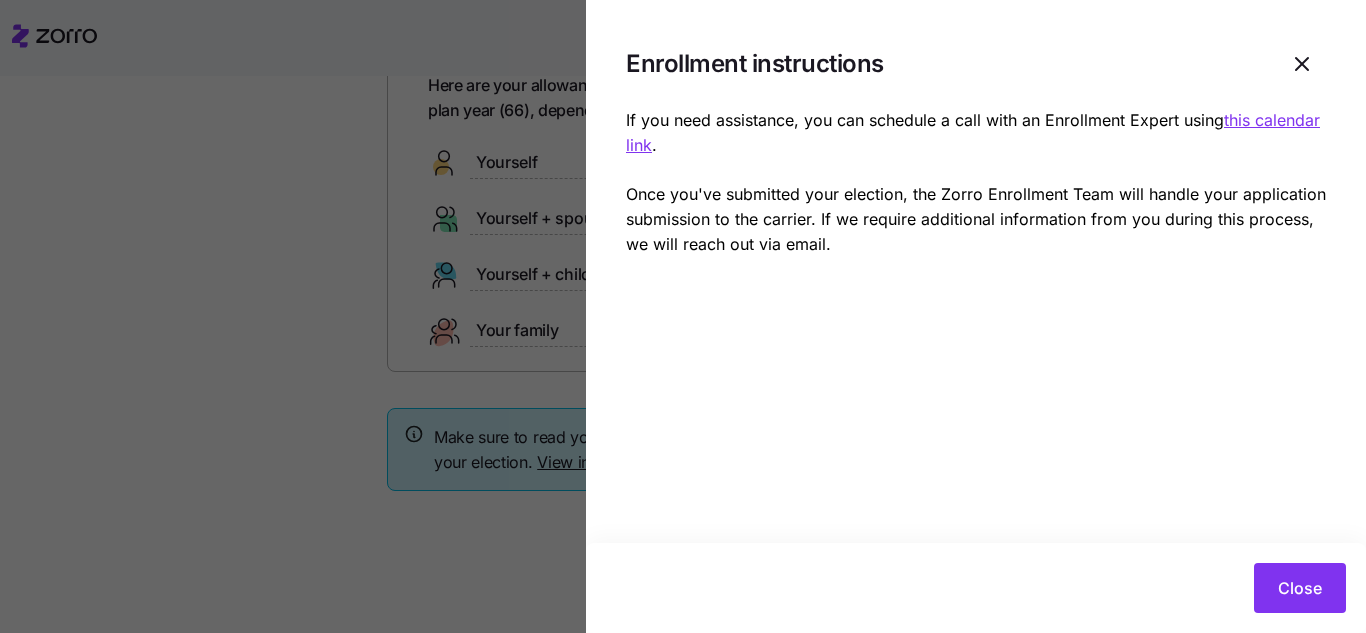 click on "this calendar link" at bounding box center [973, 132] 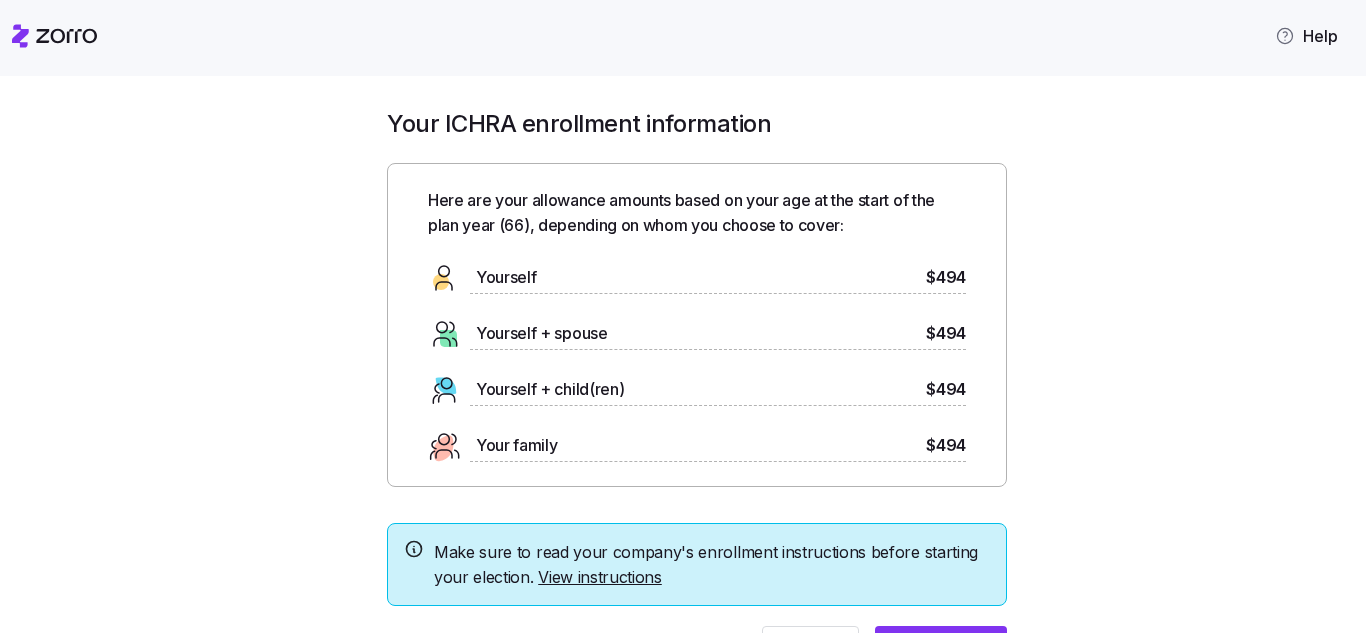 scroll, scrollTop: 0, scrollLeft: 0, axis: both 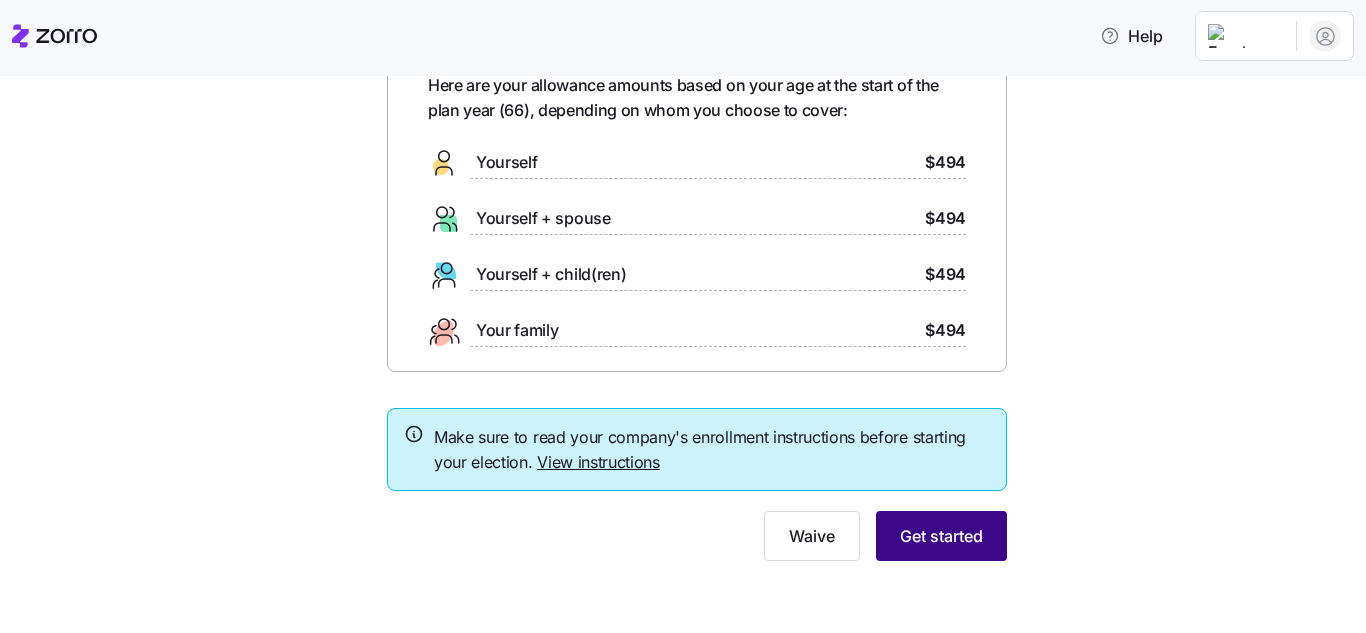 click on "Get started" at bounding box center (941, 536) 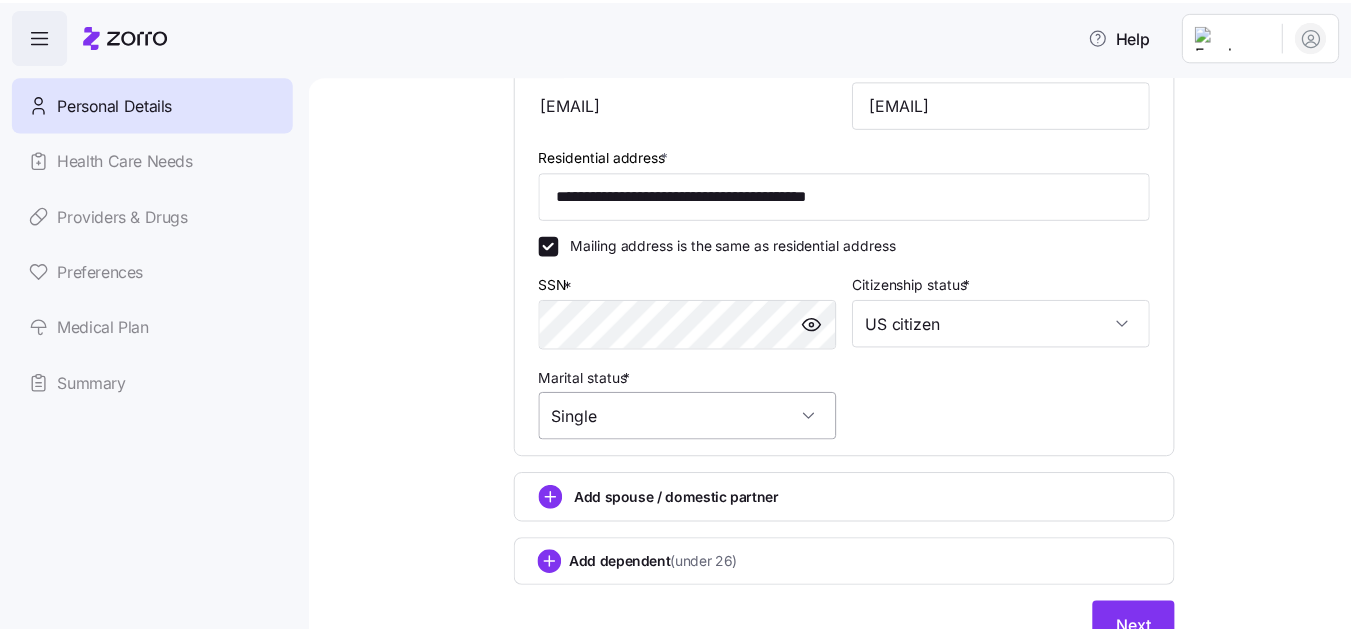 scroll, scrollTop: 693, scrollLeft: 0, axis: vertical 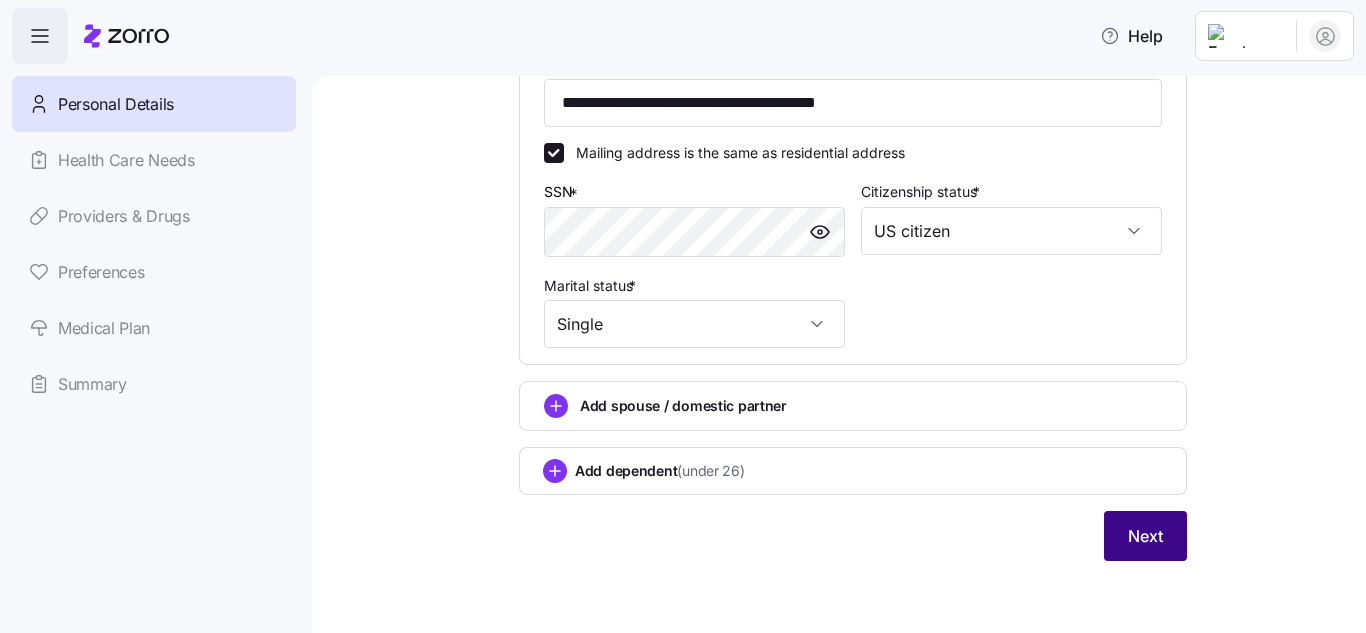 click on "Next" at bounding box center [1145, 536] 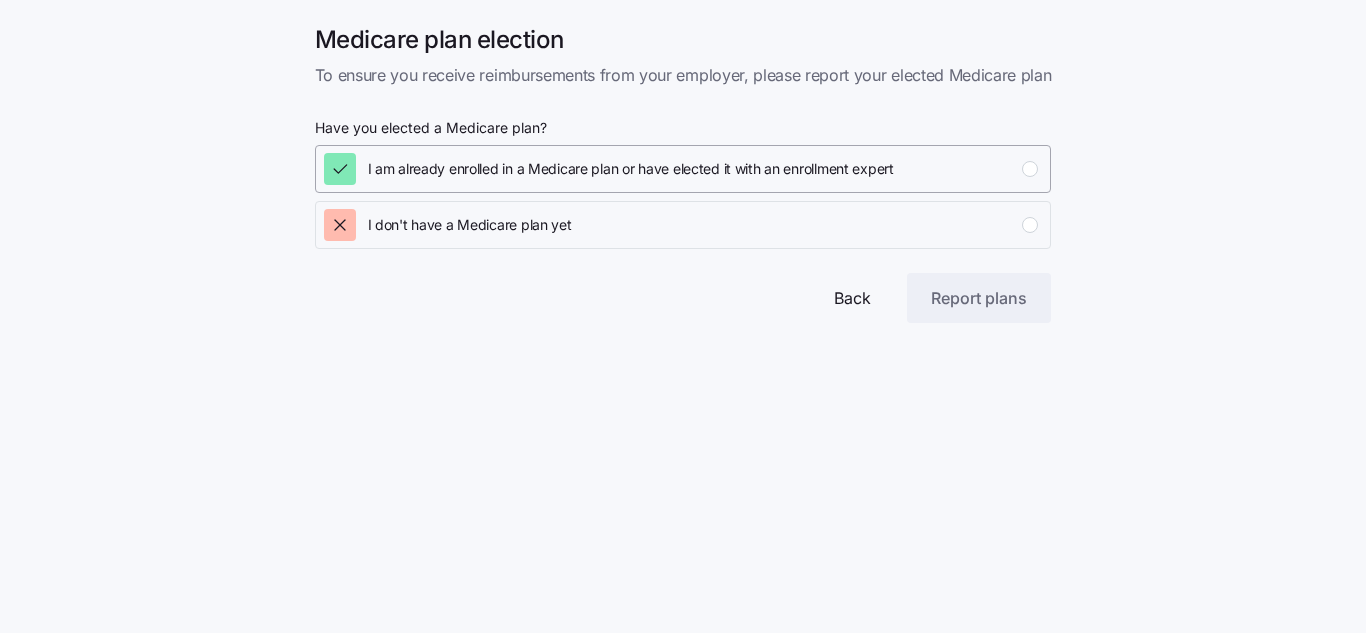 click on "I am already enrolled in a Medicare plan or have elected it with an enrollment expert" at bounding box center (631, 169) 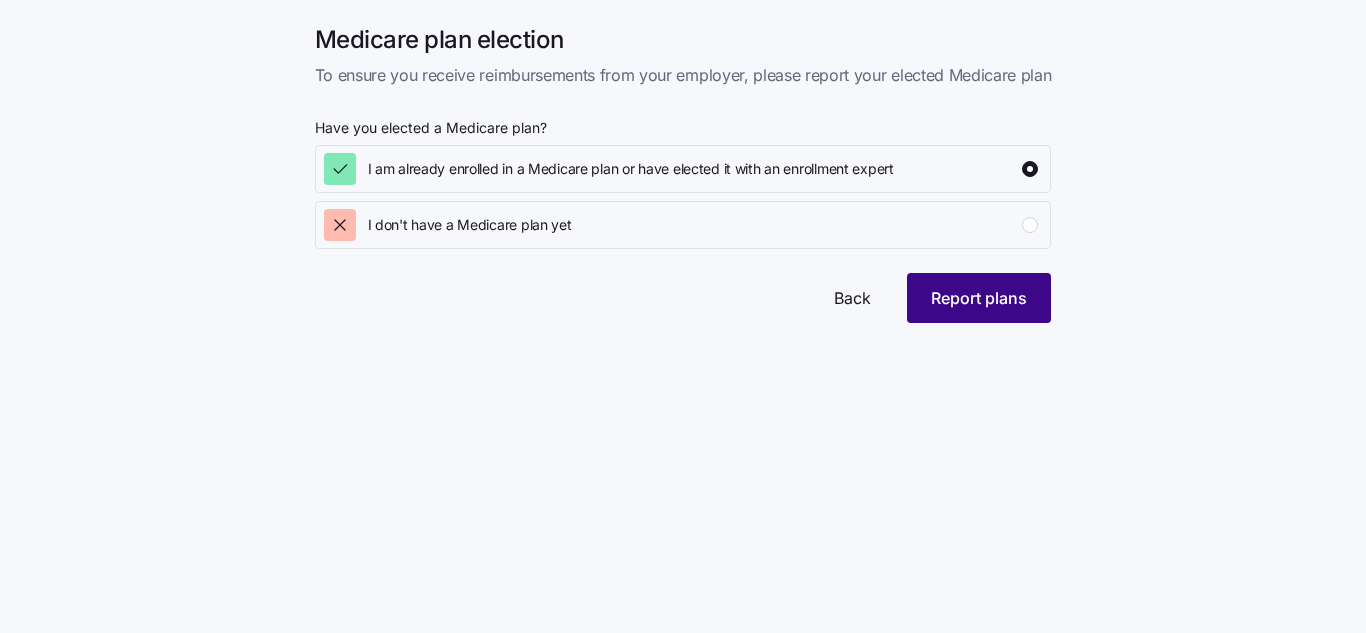 click on "Report plans" at bounding box center [979, 298] 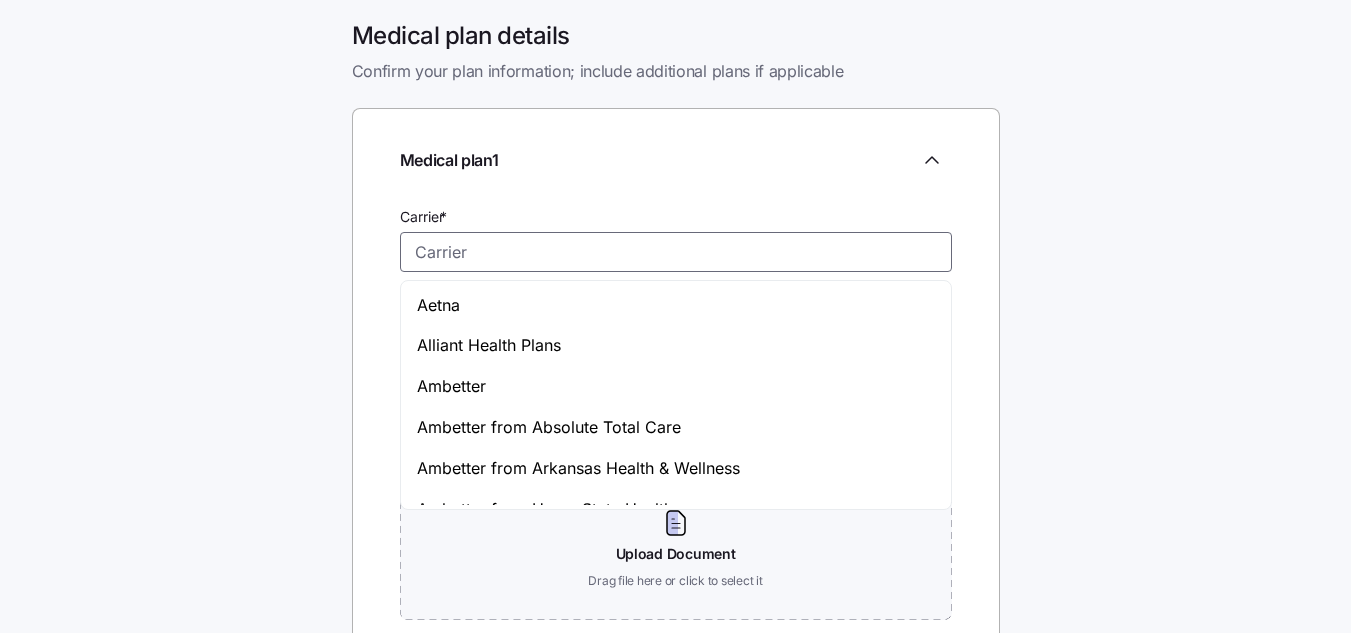 click on "Carrier  *" at bounding box center [676, 252] 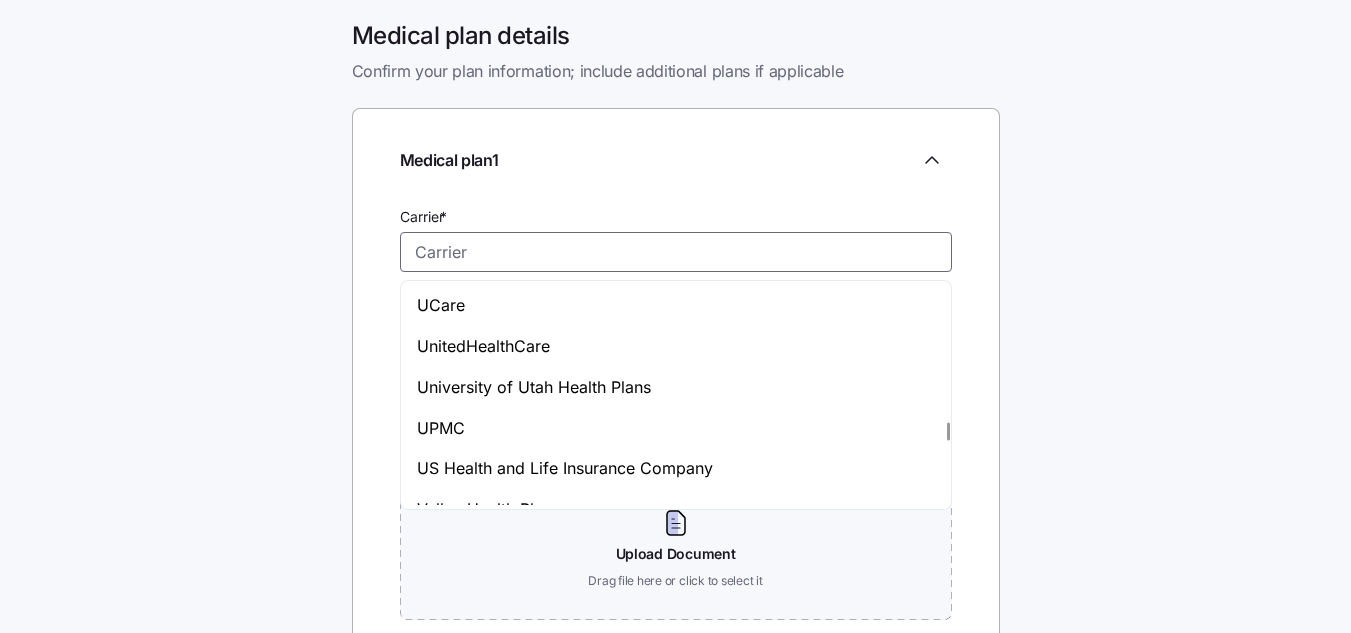 scroll, scrollTop: 6900, scrollLeft: 0, axis: vertical 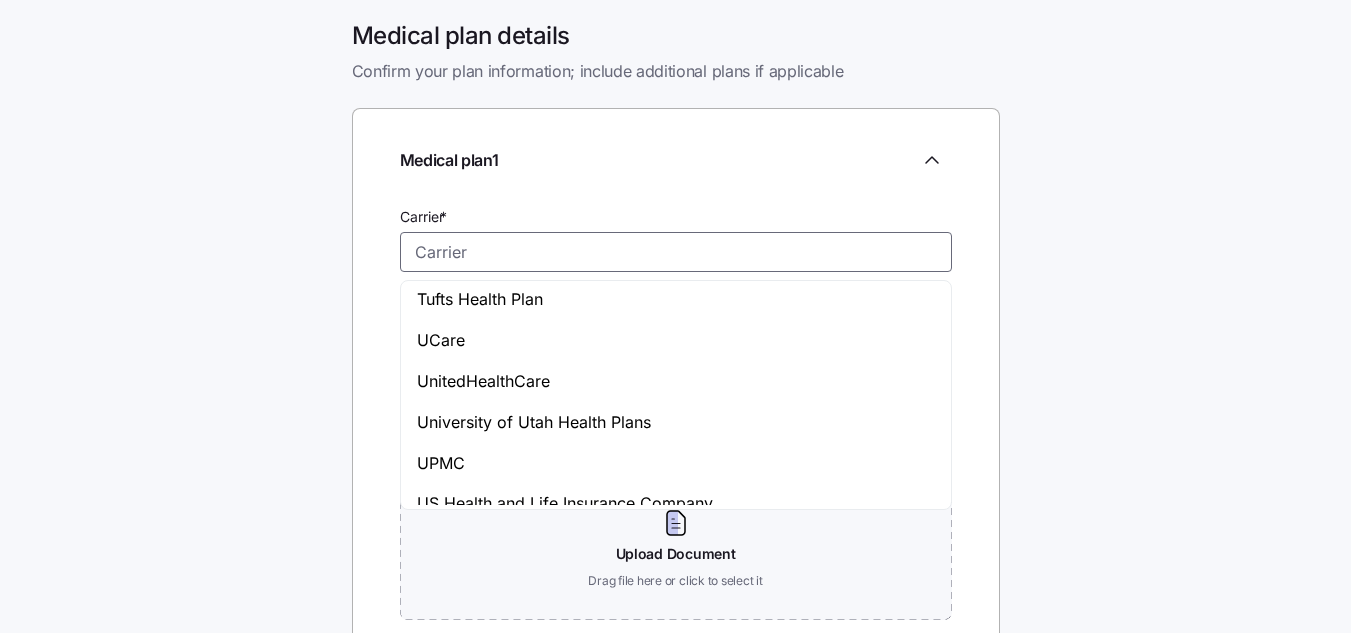 click on "UnitedHealthCare" at bounding box center [483, 381] 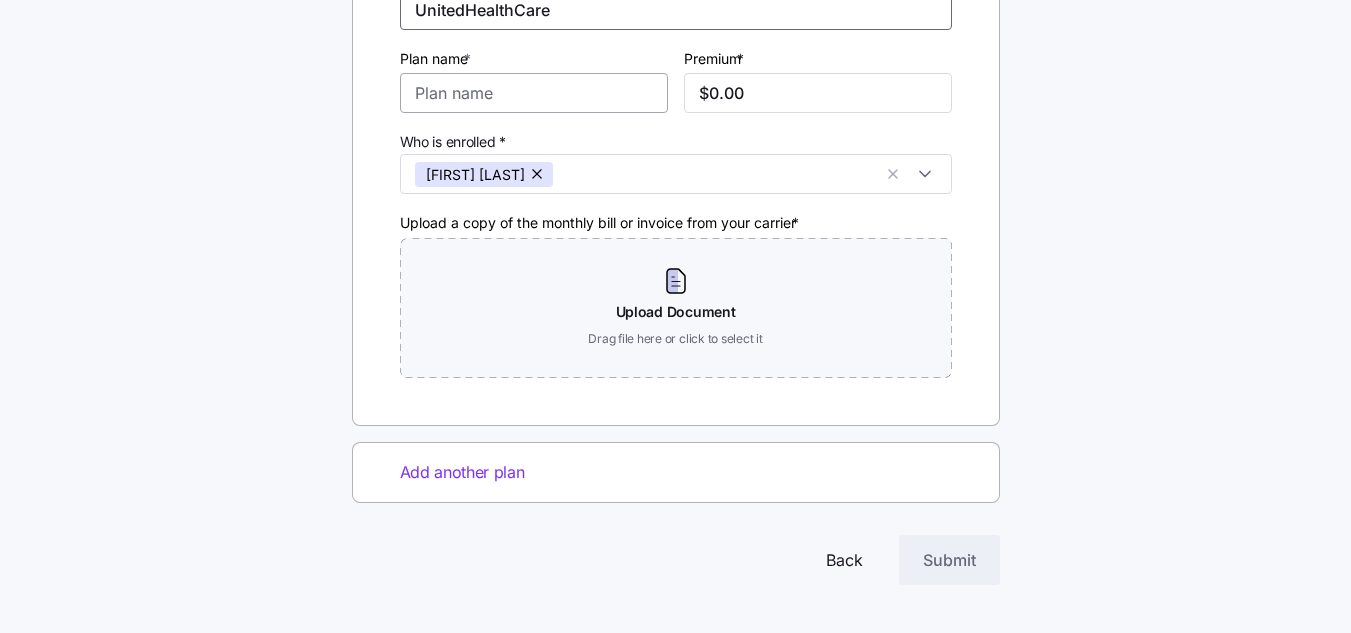 scroll, scrollTop: 142, scrollLeft: 0, axis: vertical 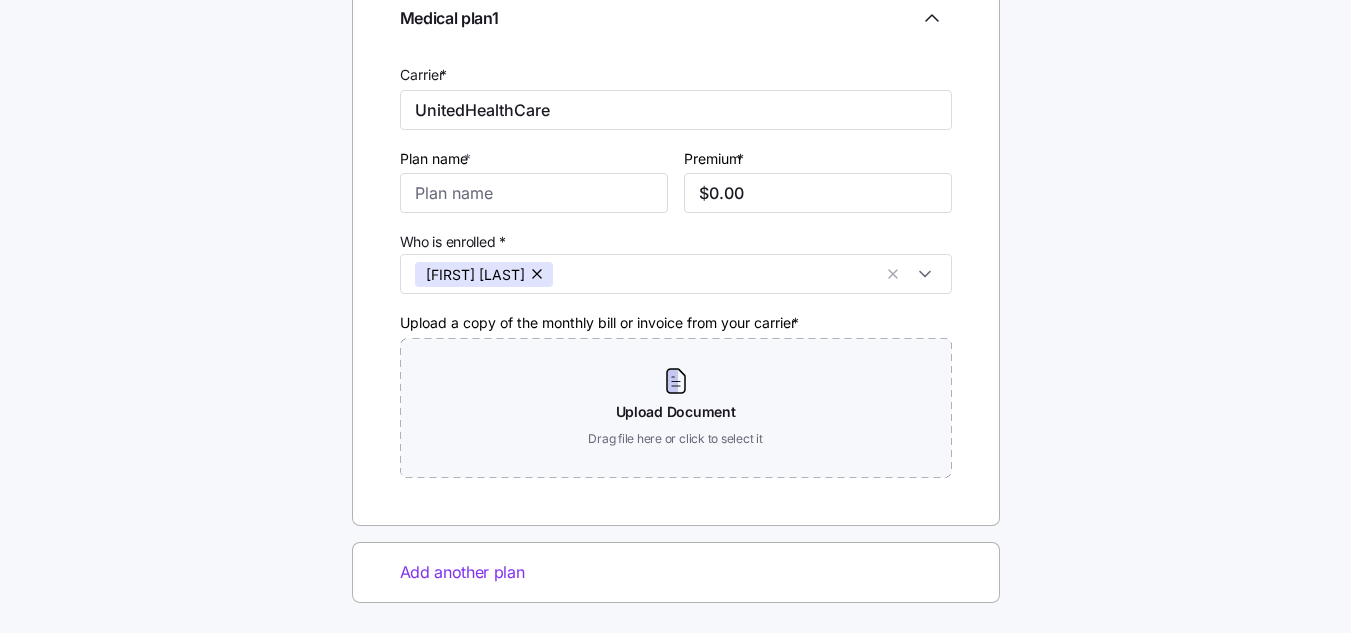 click on "Add another plan" at bounding box center [462, 572] 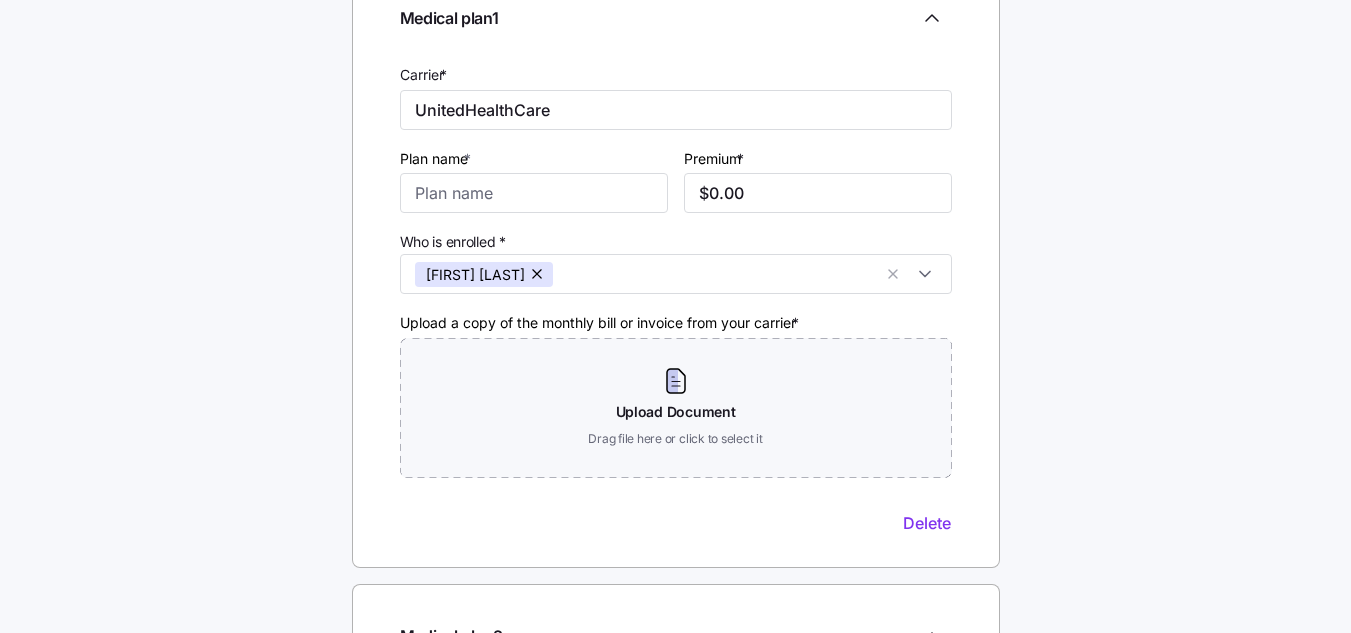 scroll, scrollTop: 554, scrollLeft: 0, axis: vertical 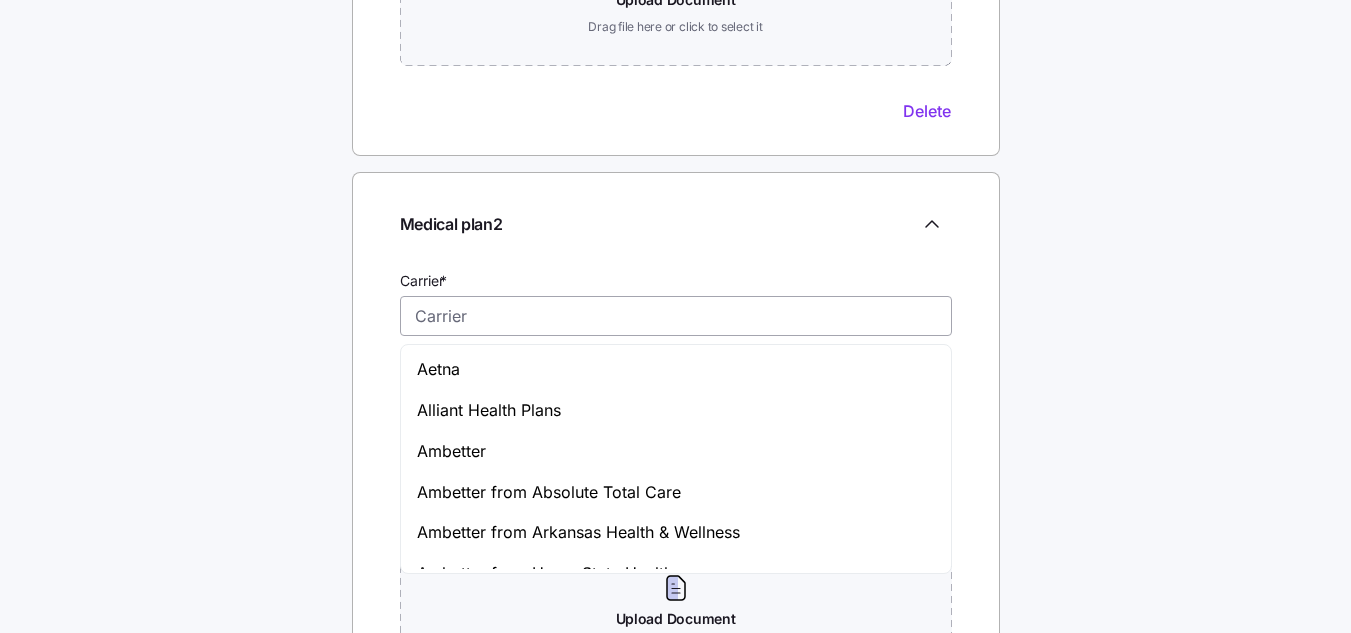 click on "Carrier  *" at bounding box center [676, 316] 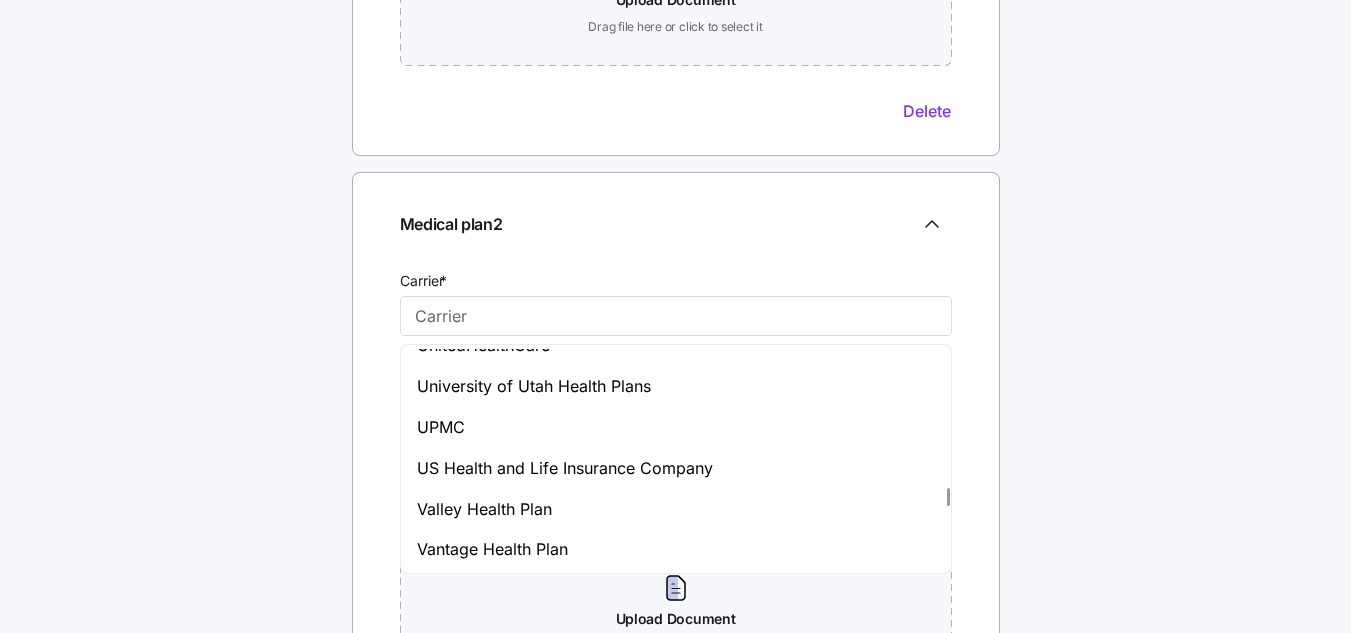 scroll, scrollTop: 6900, scrollLeft: 0, axis: vertical 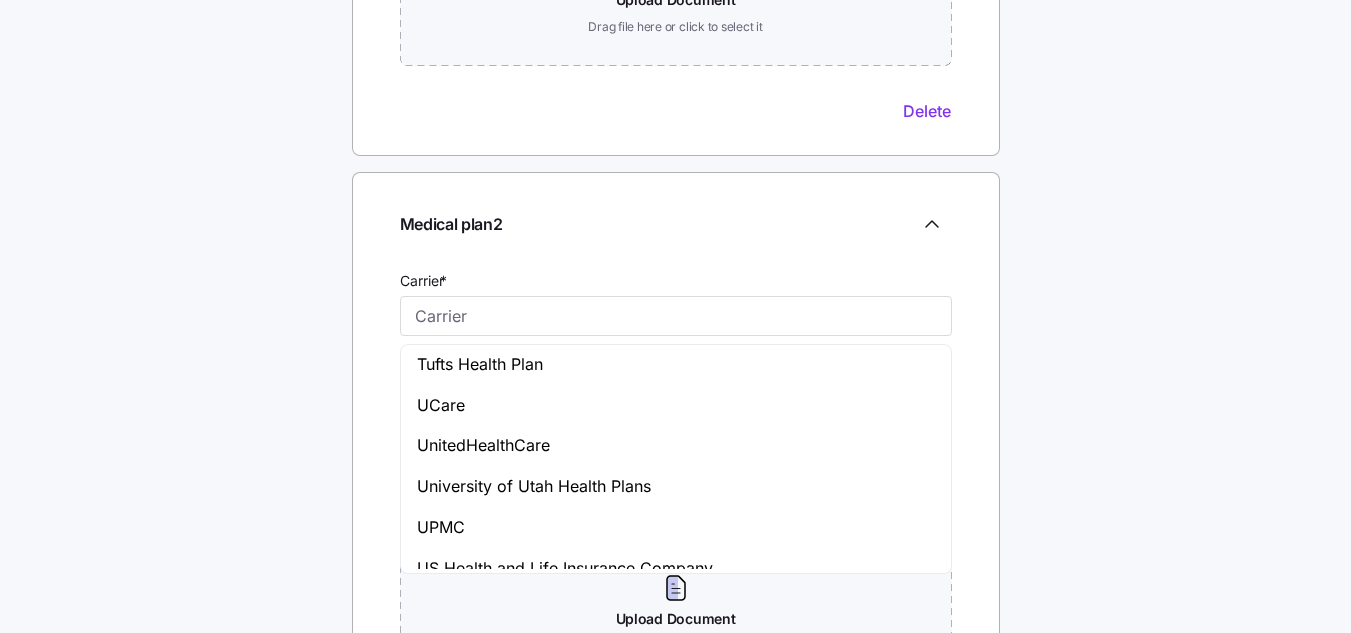 click on "UnitedHealthCare" at bounding box center [483, 445] 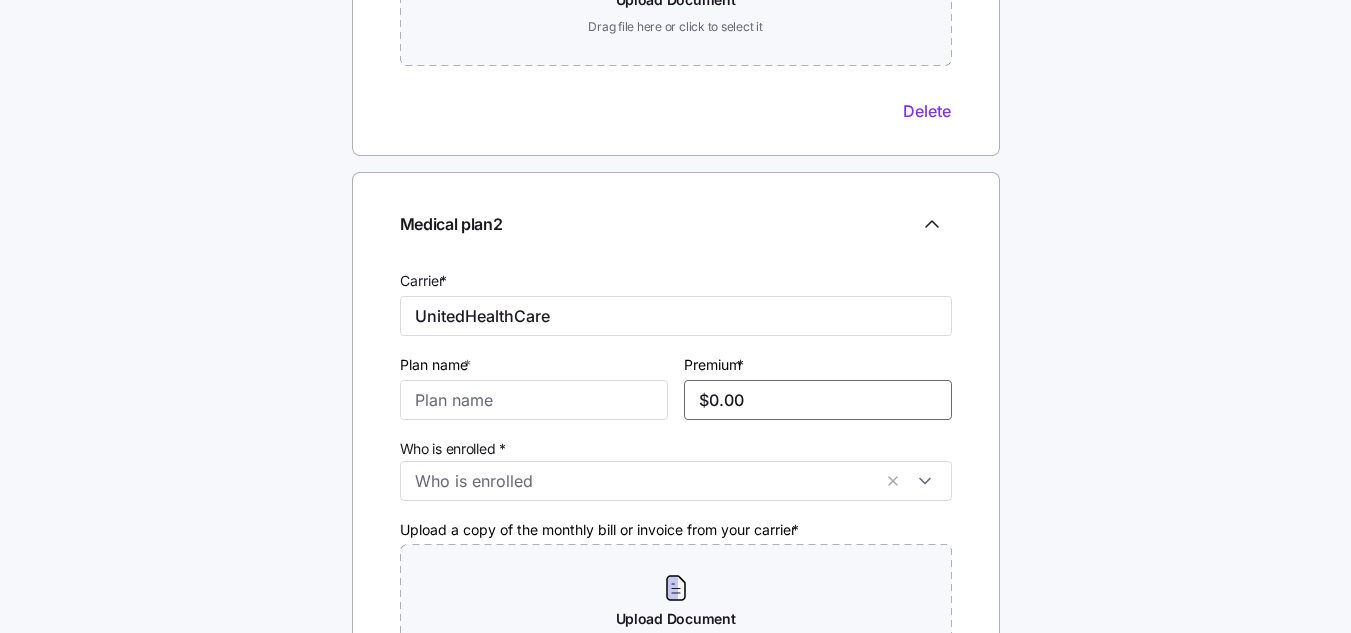 click on "$0.00" at bounding box center [818, 400] 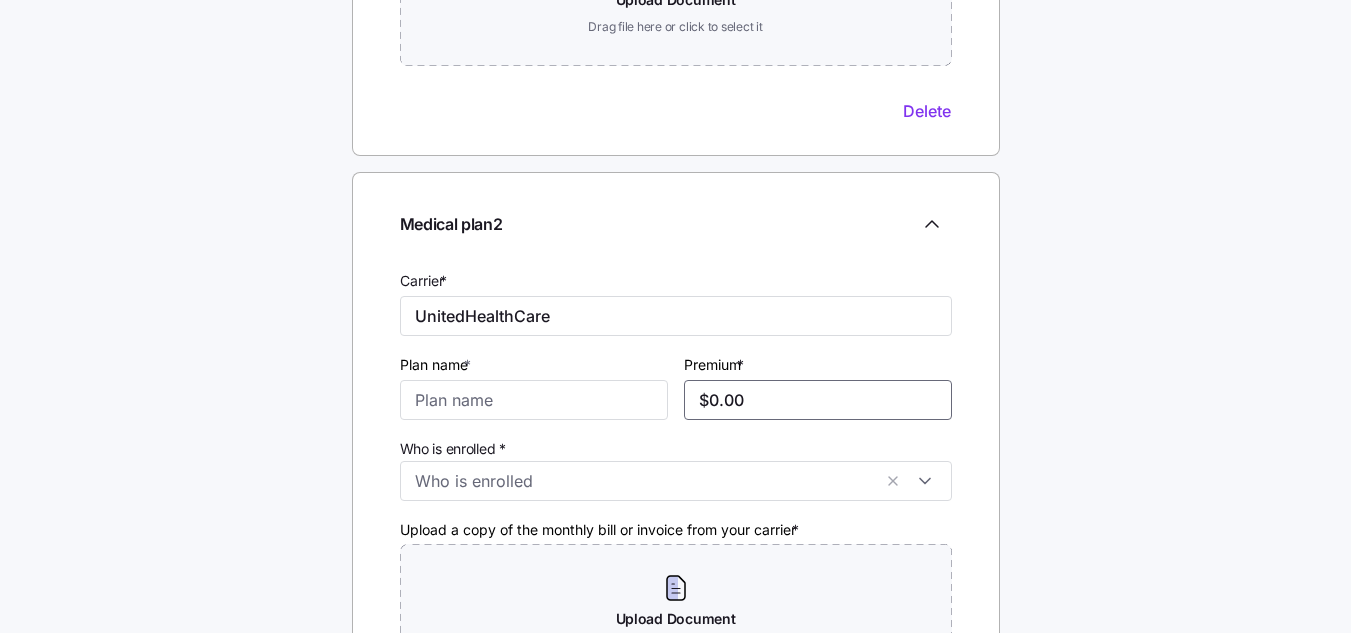 drag, startPoint x: 750, startPoint y: 405, endPoint x: 680, endPoint y: 424, distance: 72.53275 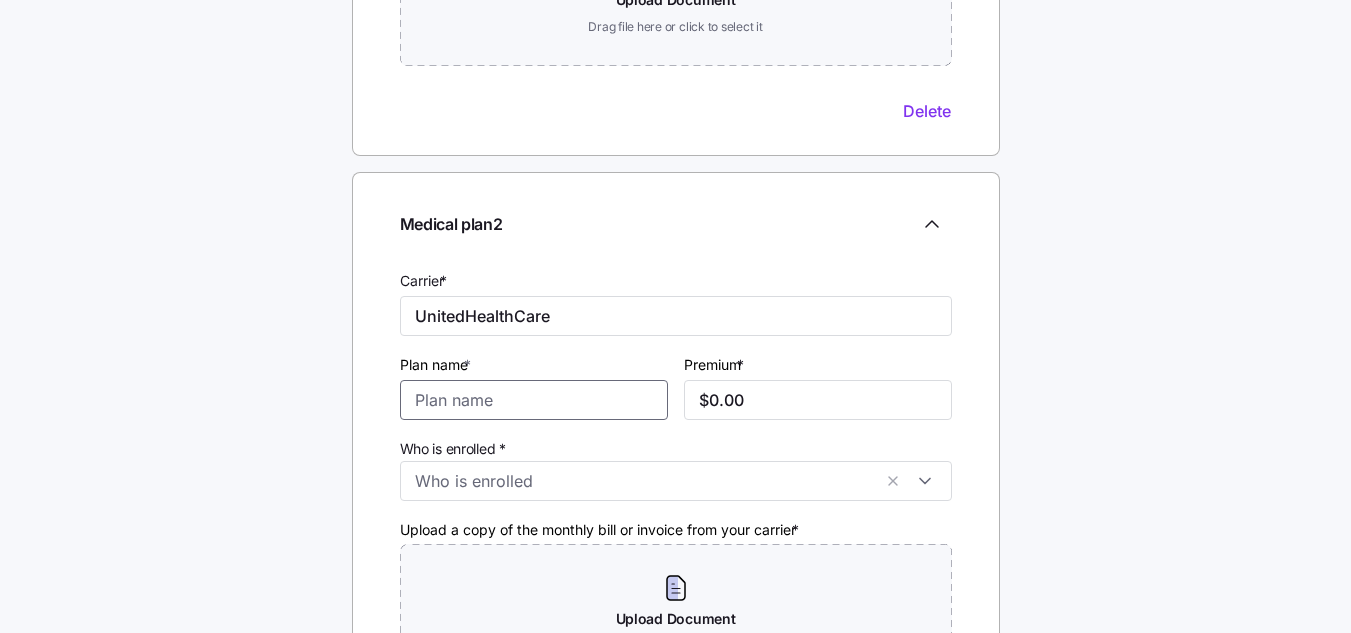 click on "Plan name  *" at bounding box center (534, 400) 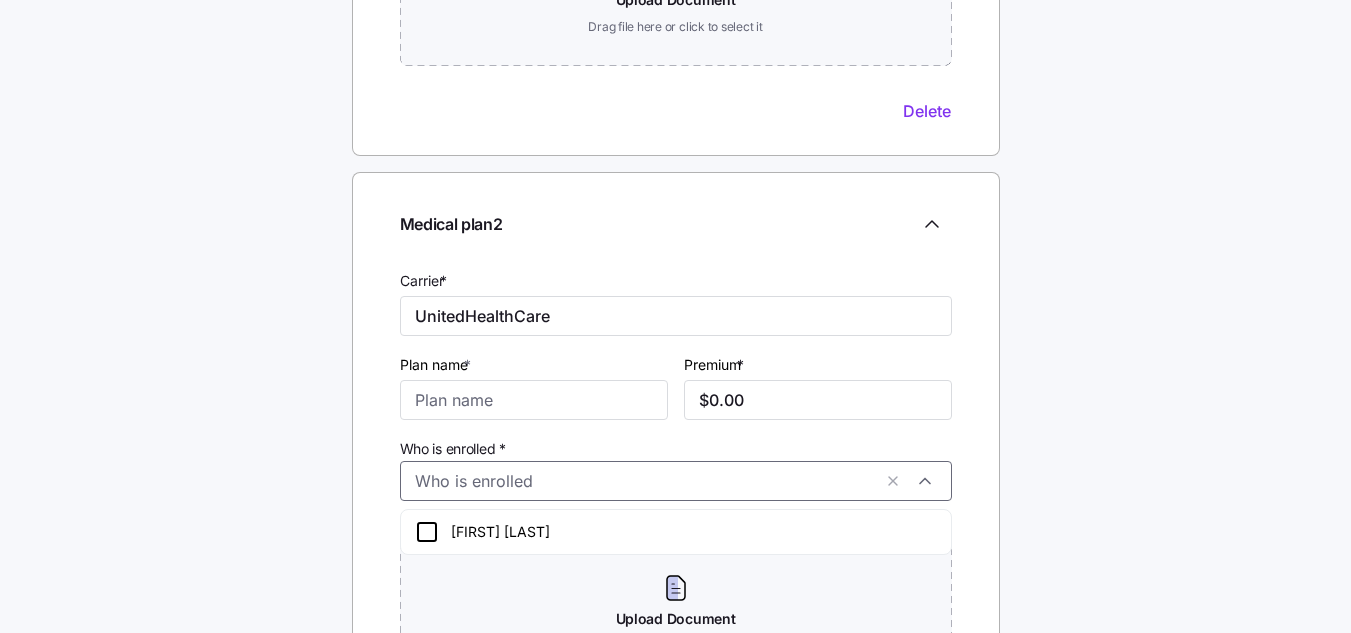 click on "Who is enrolled   *" at bounding box center (643, 481) 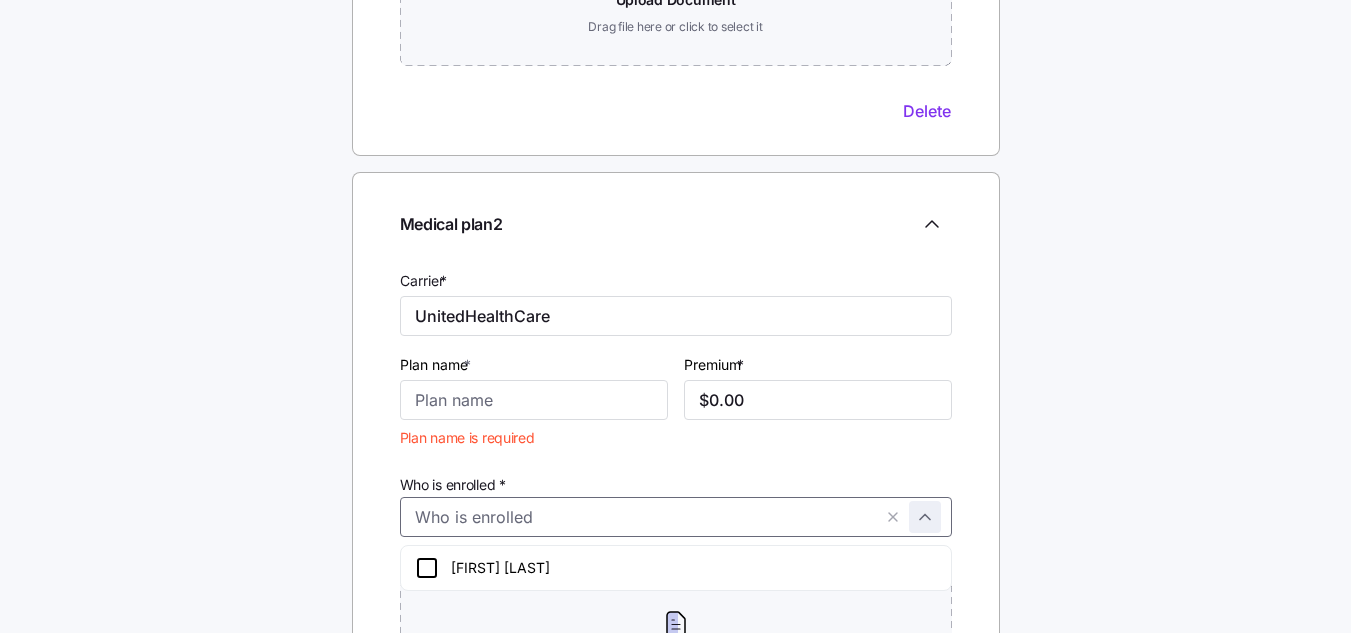 click at bounding box center [676, 517] 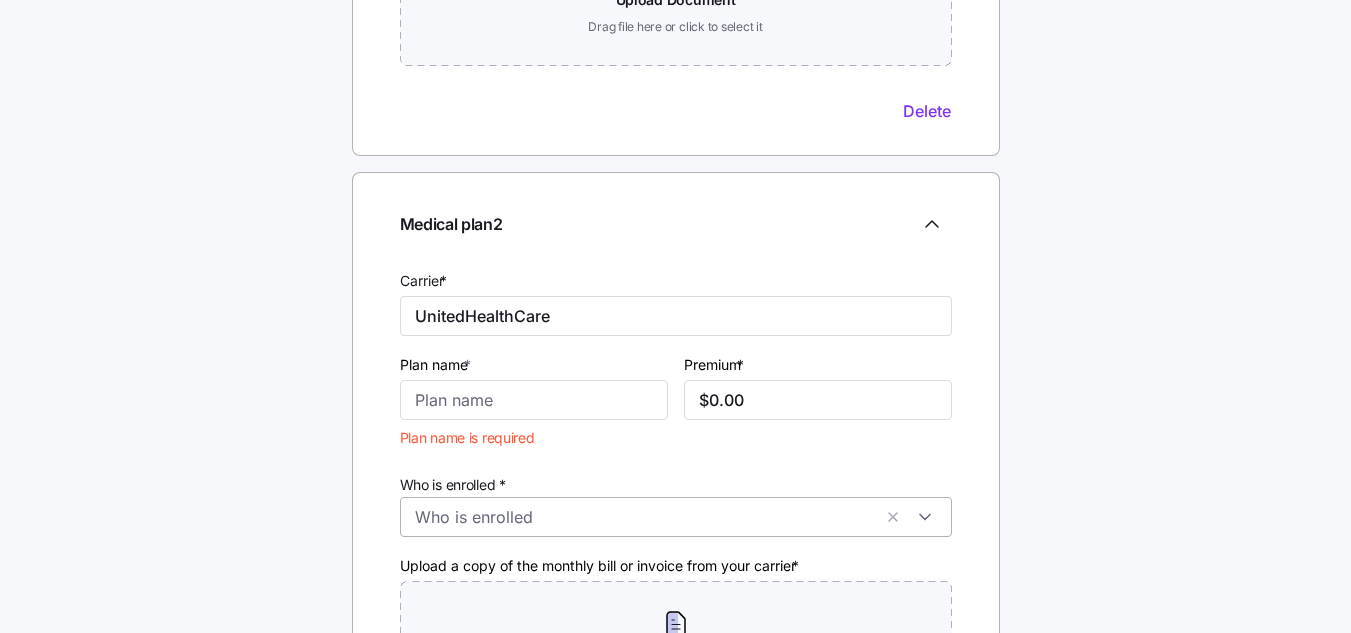click on "Who is enrolled   *" at bounding box center (643, 517) 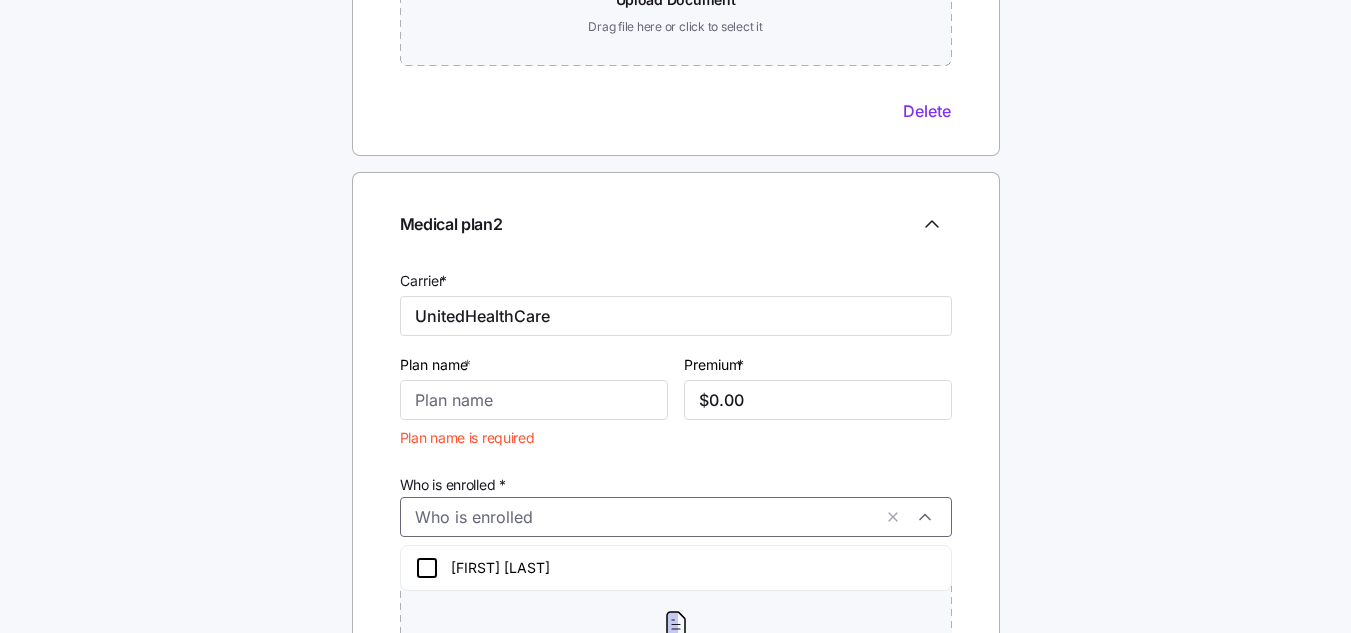 click 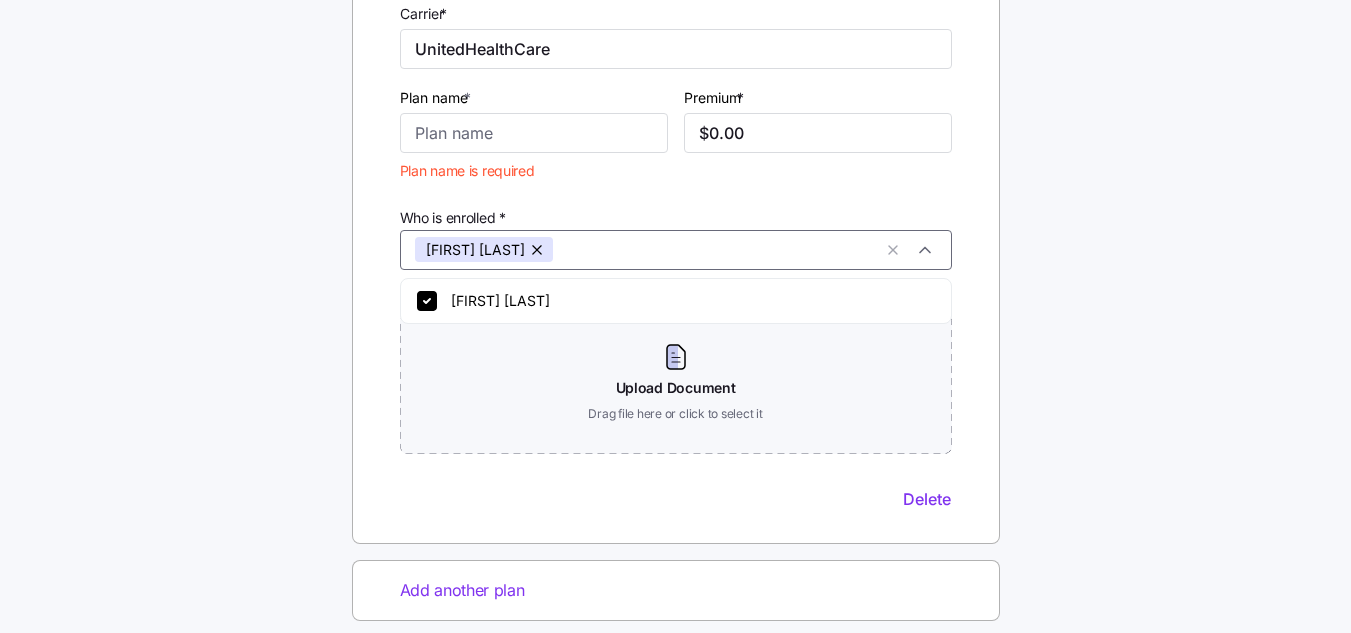 scroll, scrollTop: 854, scrollLeft: 0, axis: vertical 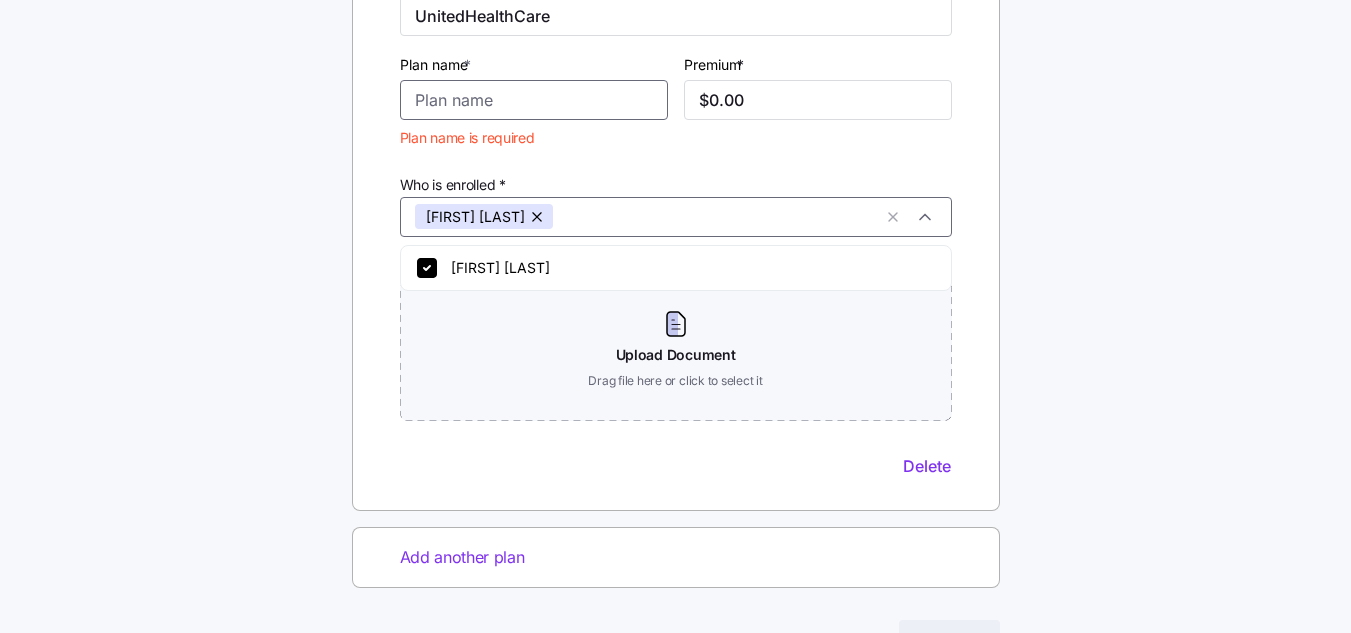 click on "Plan name  *" at bounding box center [534, 100] 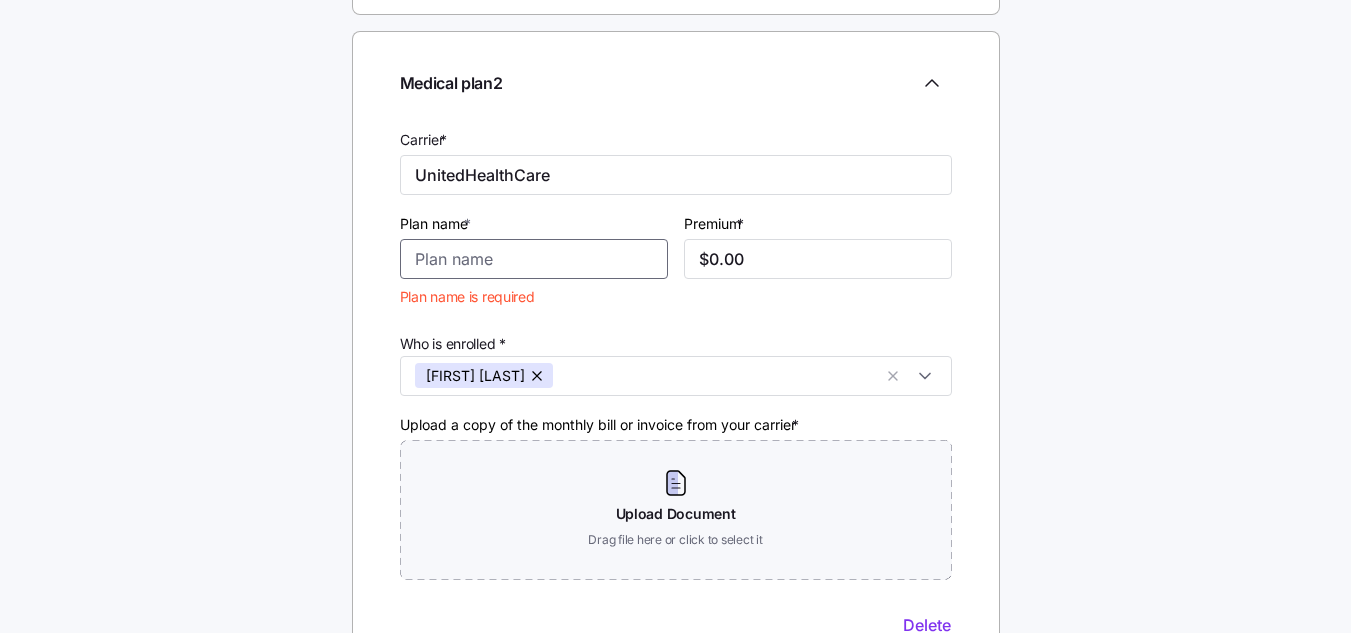 scroll, scrollTop: 654, scrollLeft: 0, axis: vertical 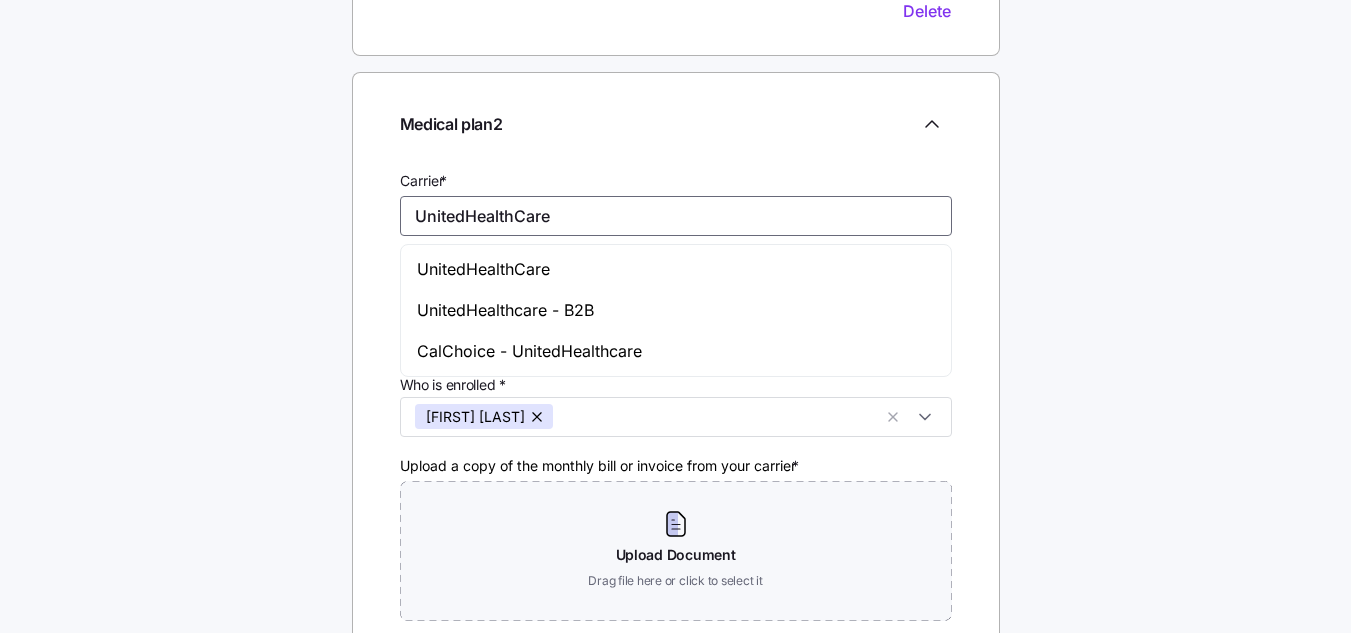 drag, startPoint x: 559, startPoint y: 216, endPoint x: 405, endPoint y: 236, distance: 155.29327 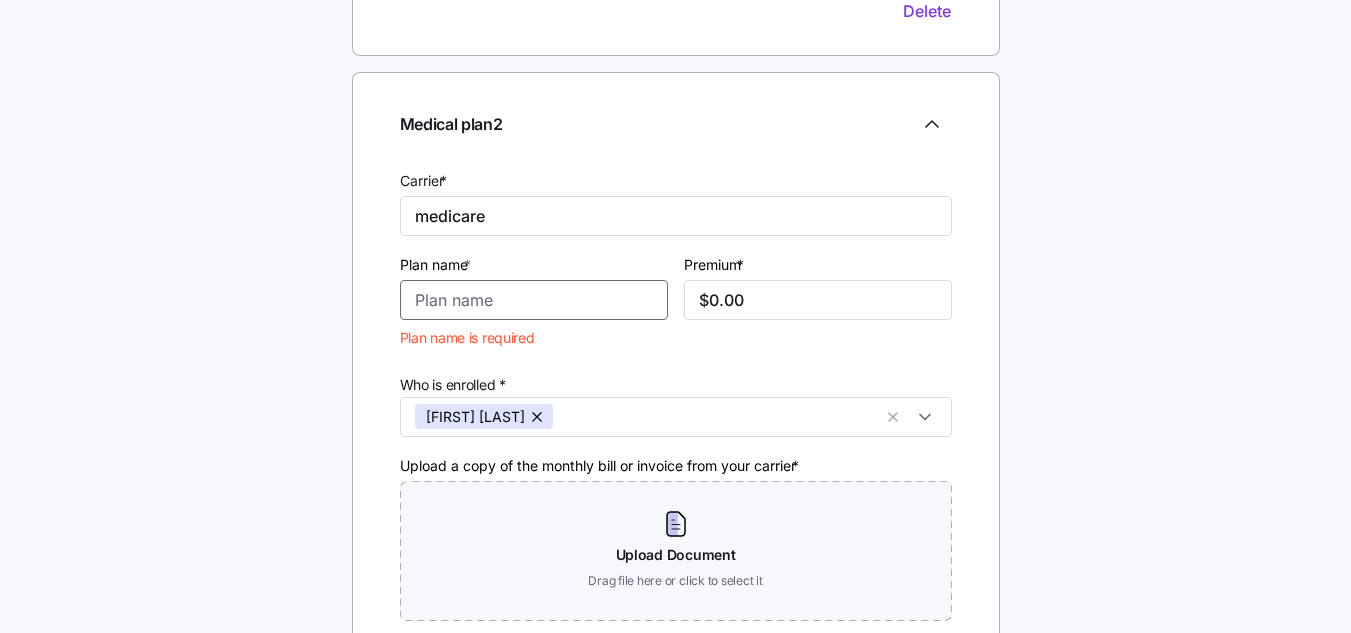 click on "Plan name  *" at bounding box center (534, 300) 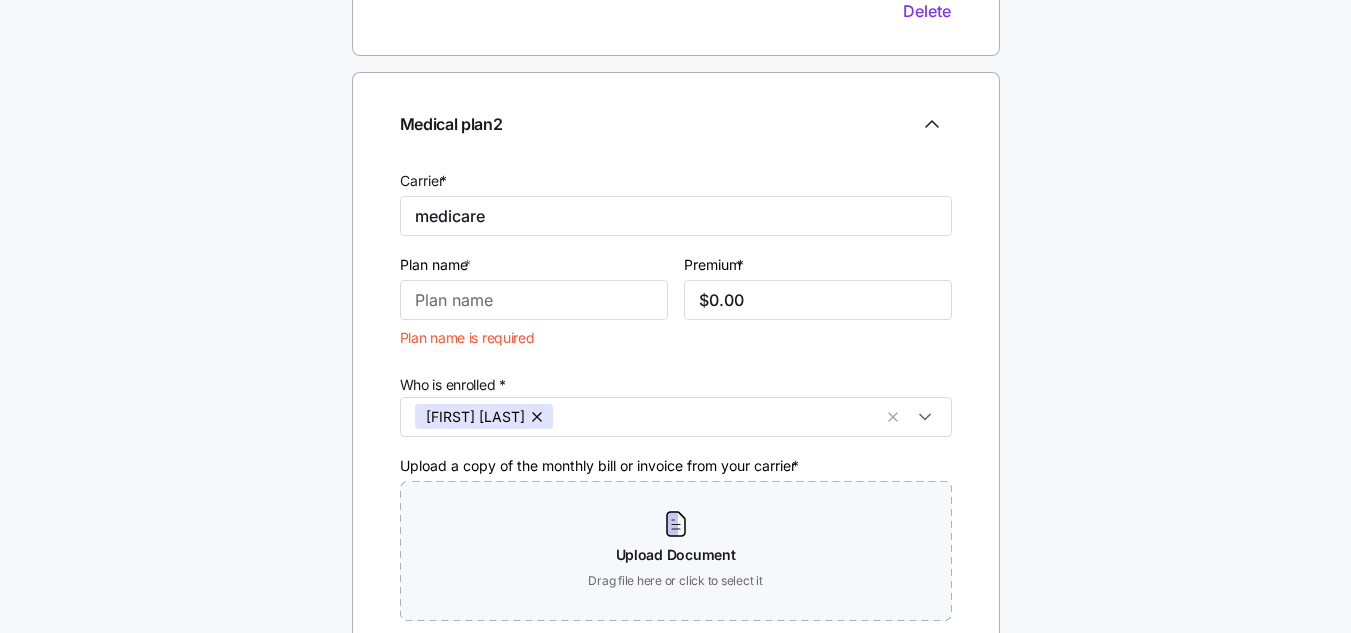 click on "Plan name is required" at bounding box center [467, 338] 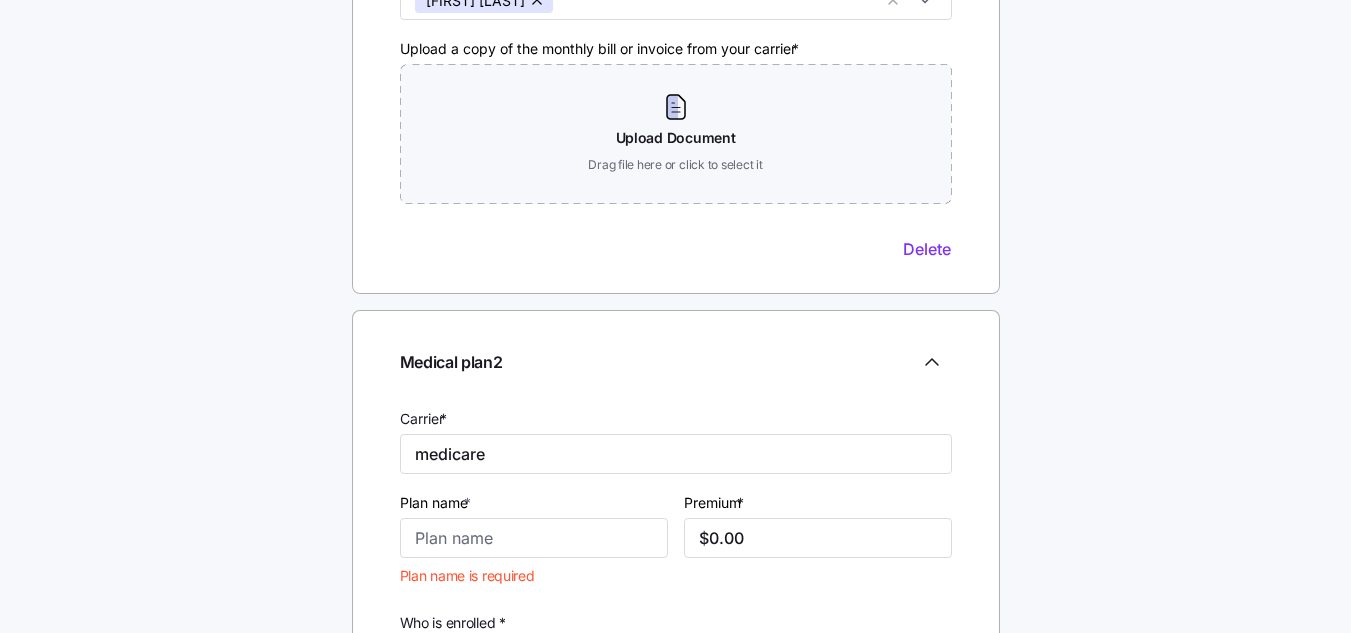 scroll, scrollTop: 500, scrollLeft: 0, axis: vertical 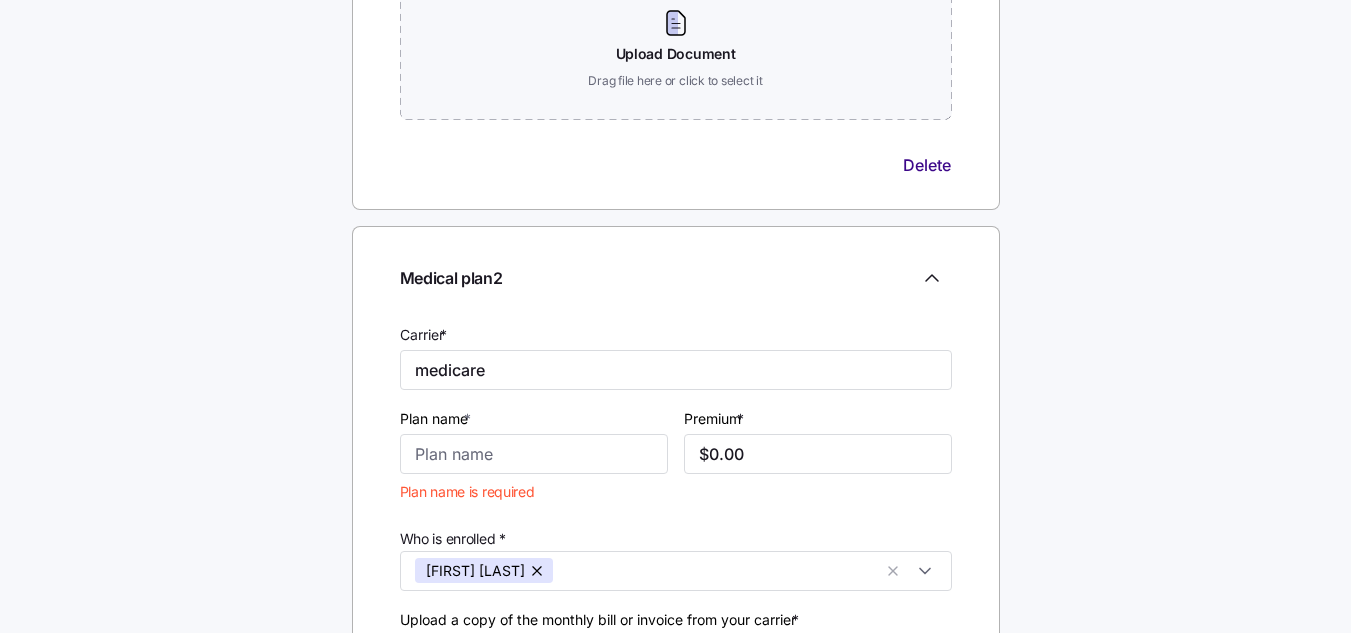 click on "Delete" at bounding box center (927, 165) 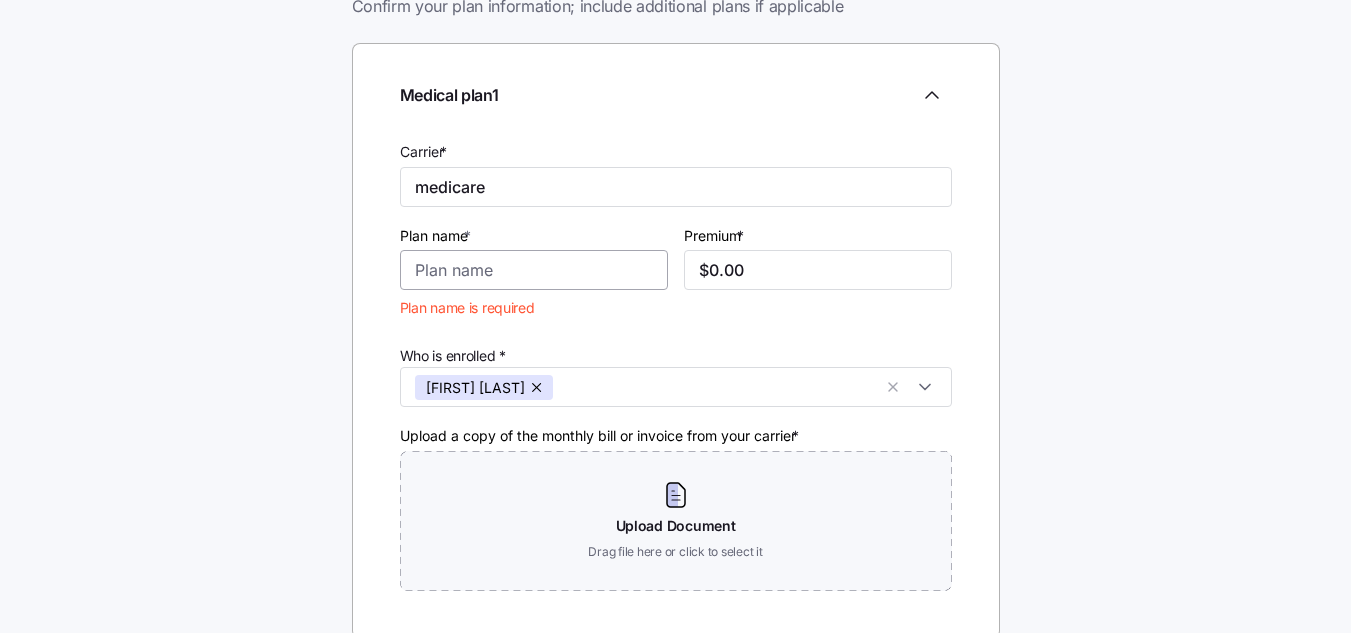 scroll, scrollTop: 0, scrollLeft: 0, axis: both 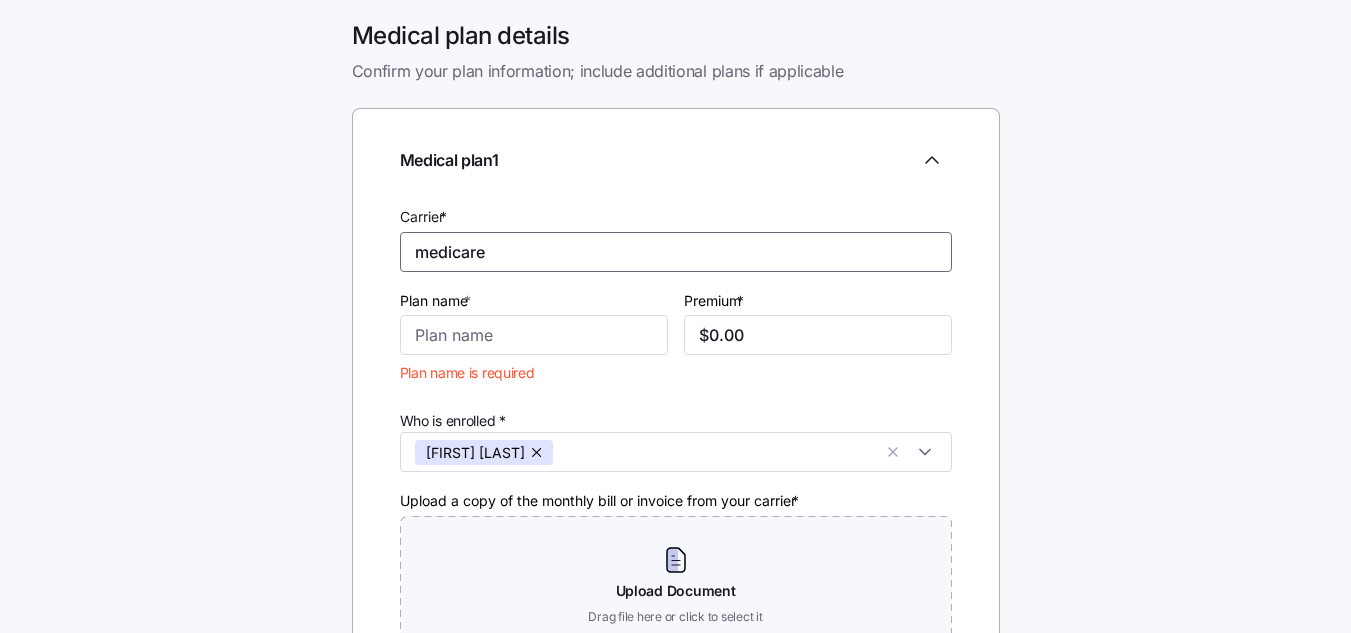drag, startPoint x: 487, startPoint y: 251, endPoint x: 390, endPoint y: 257, distance: 97.18539 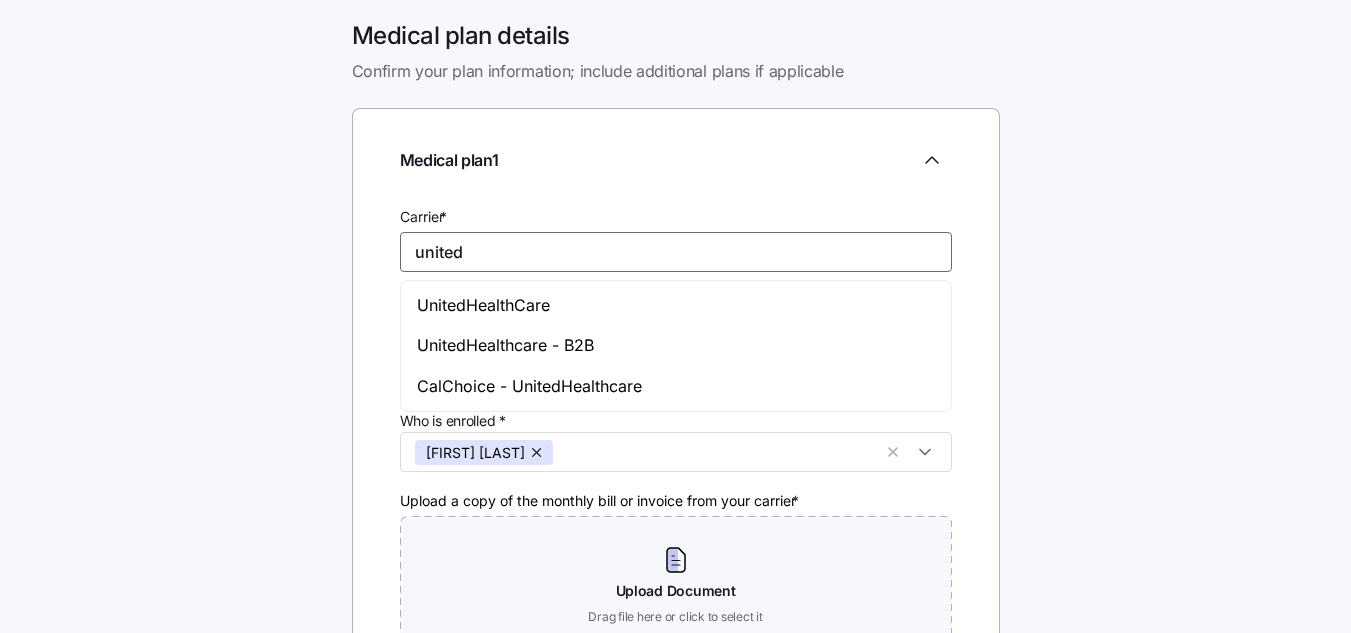 click on "UnitedHealthCare" at bounding box center [483, 305] 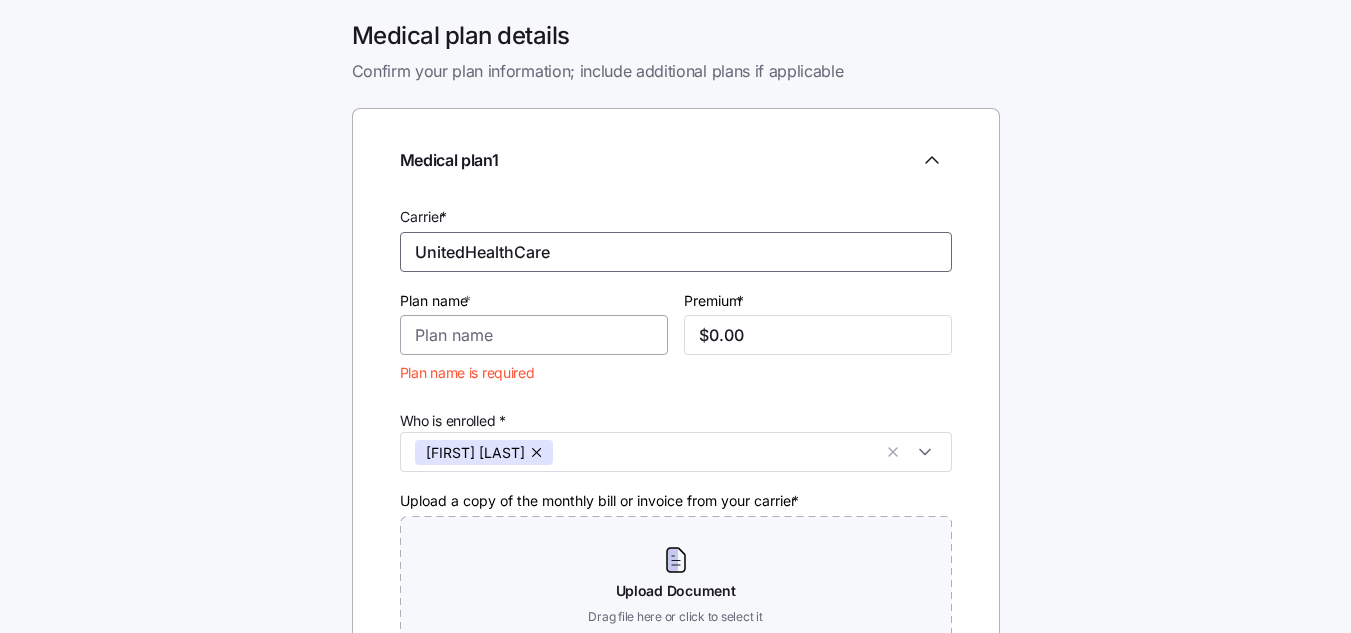 type on "UnitedHealthCare" 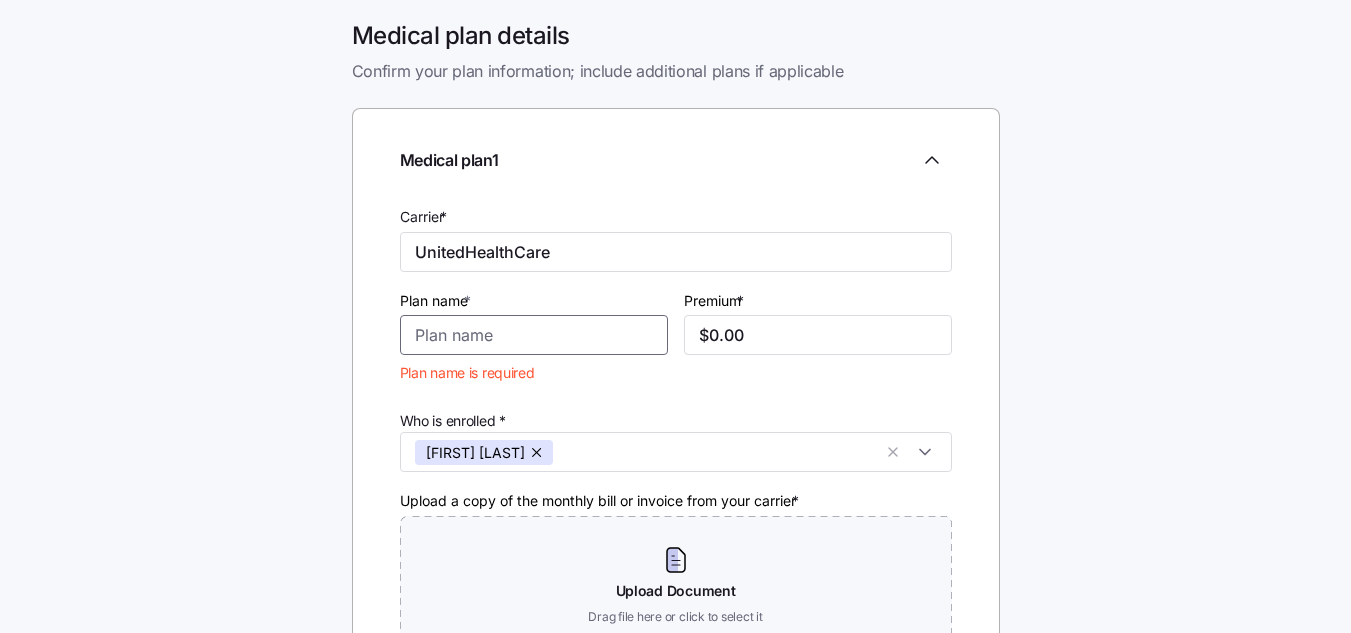 click on "Plan name  *" at bounding box center [534, 335] 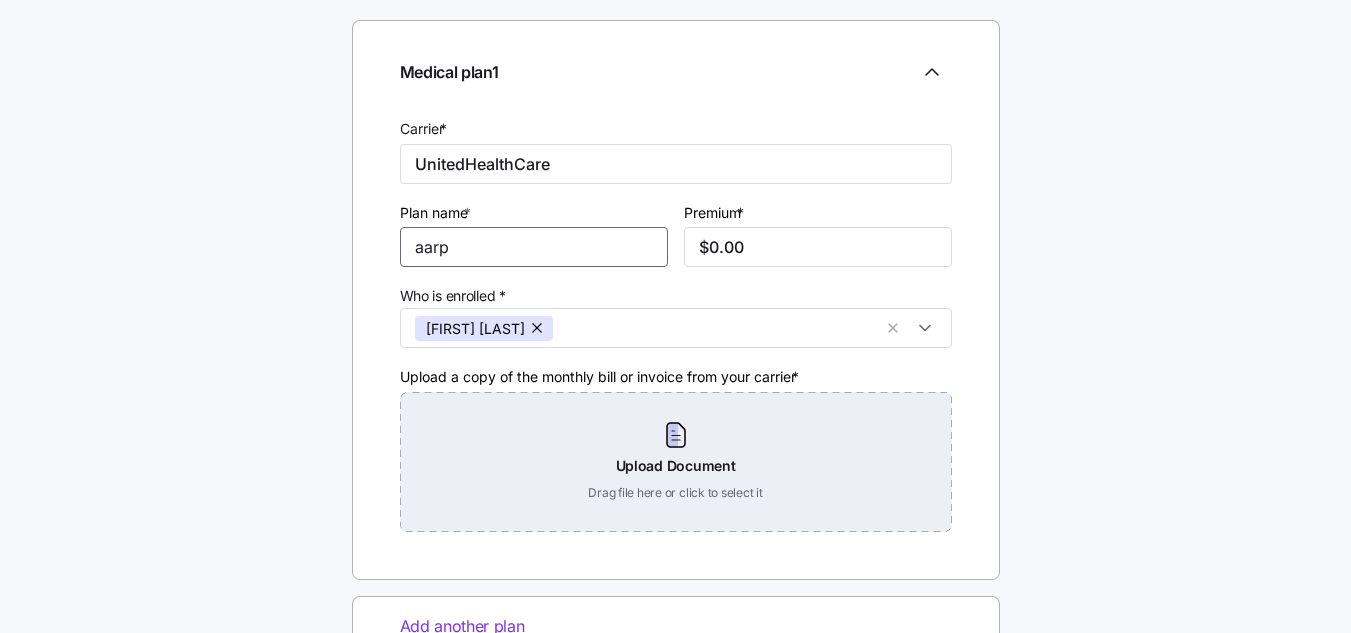 scroll, scrollTop: 200, scrollLeft: 0, axis: vertical 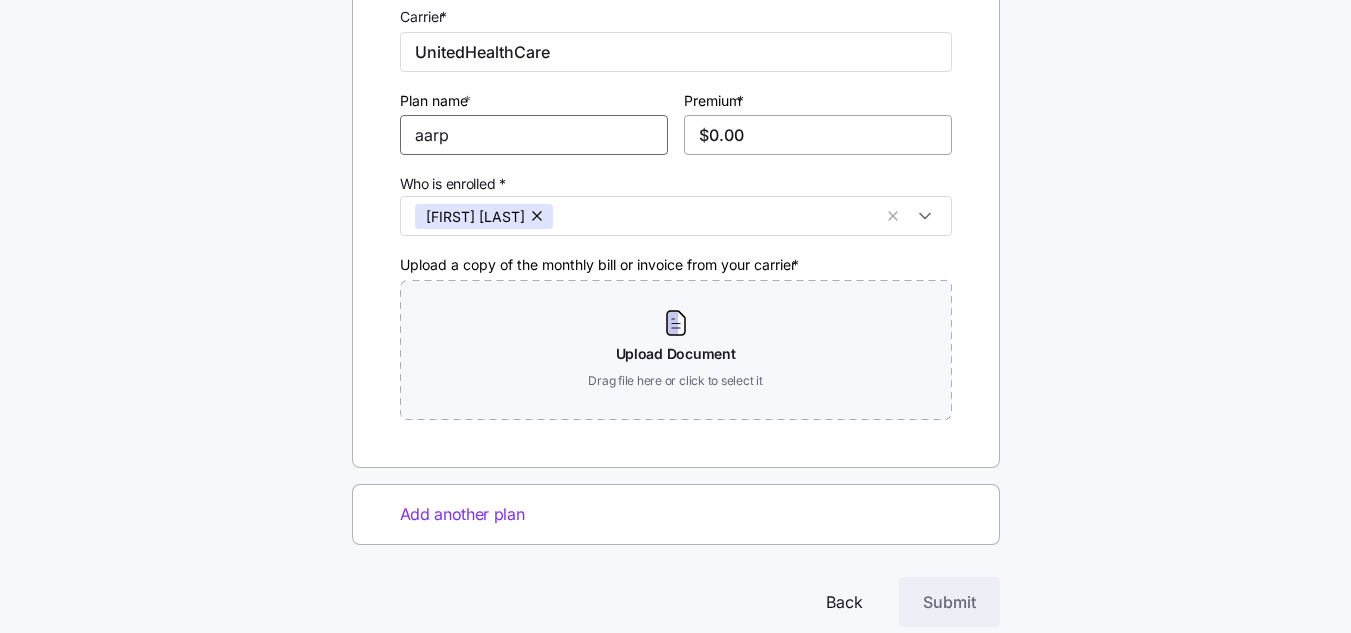 type on "aarp" 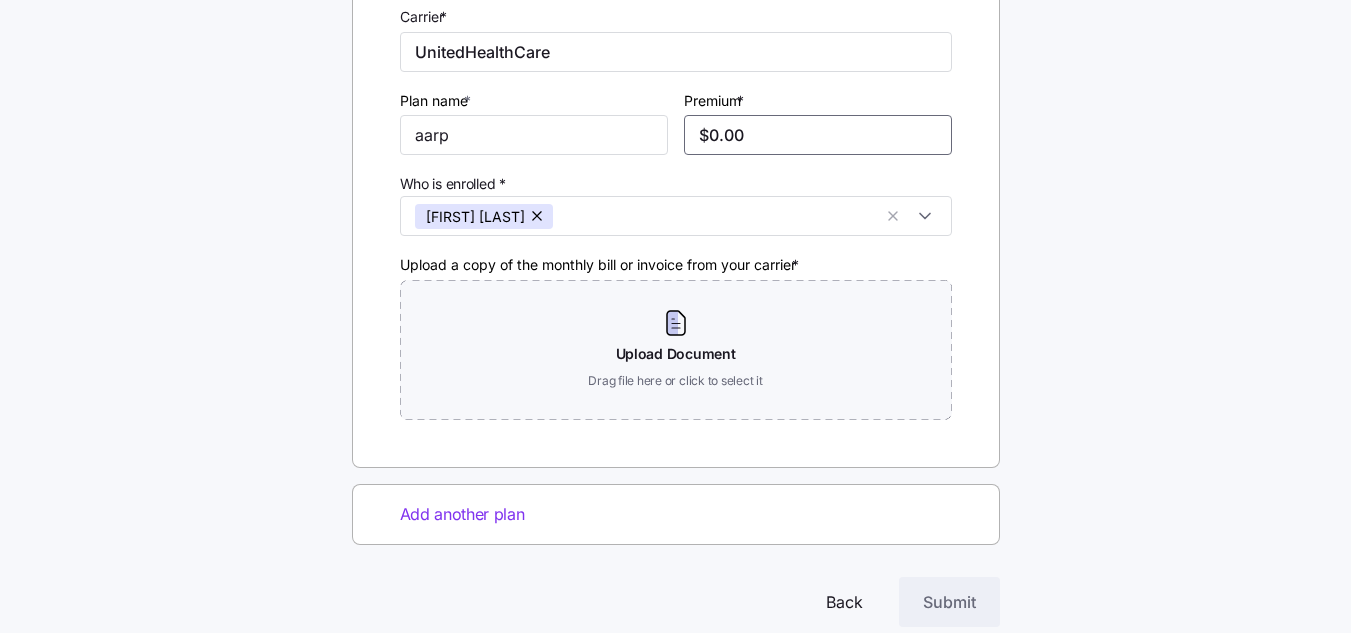 click on "$0.00" at bounding box center (818, 135) 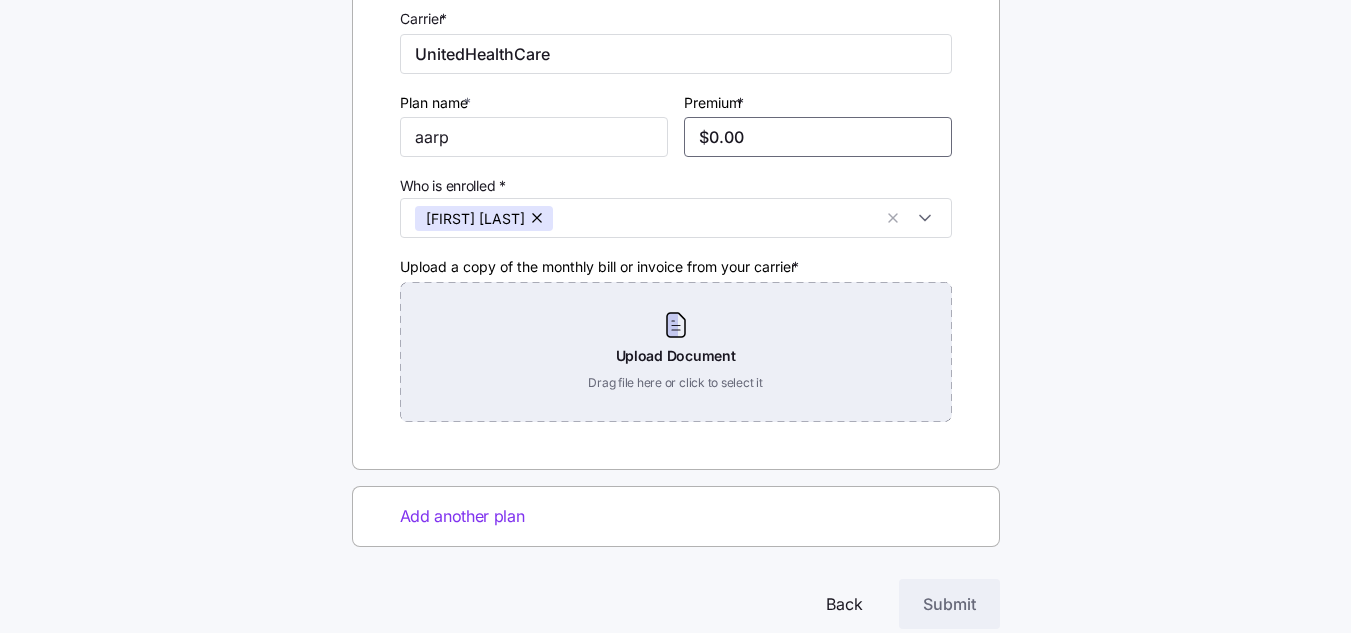 scroll, scrollTop: 0, scrollLeft: 0, axis: both 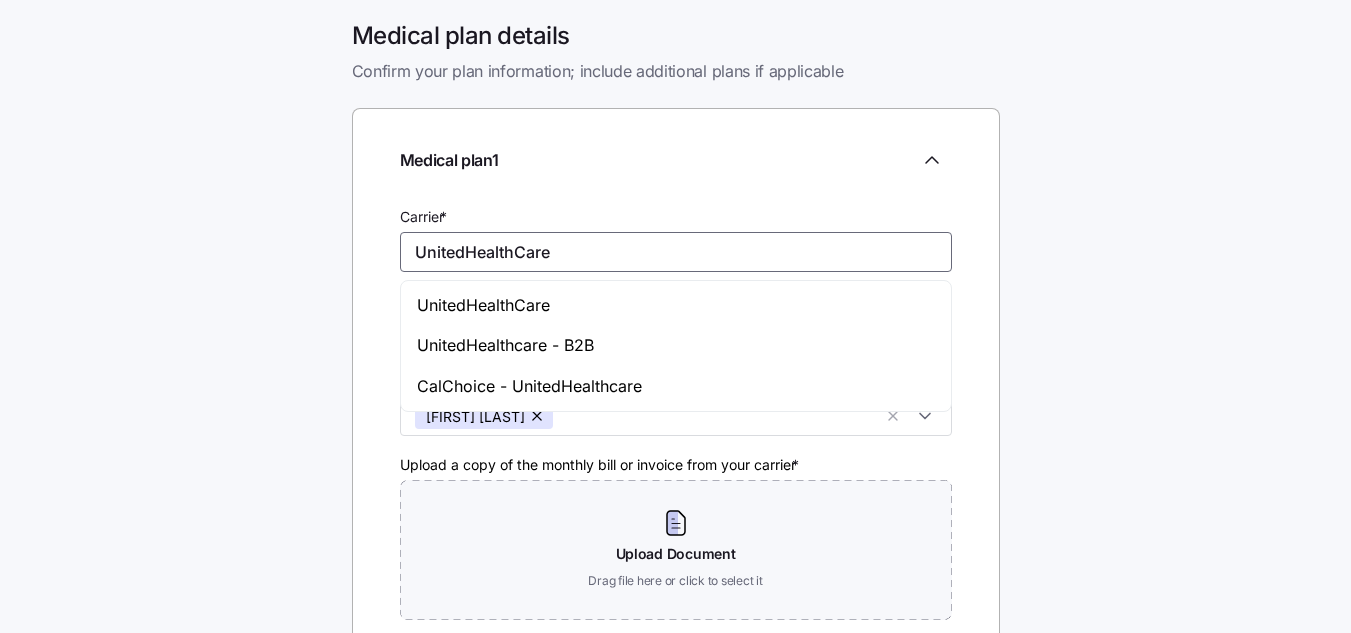 drag, startPoint x: 563, startPoint y: 256, endPoint x: 386, endPoint y: 282, distance: 178.89941 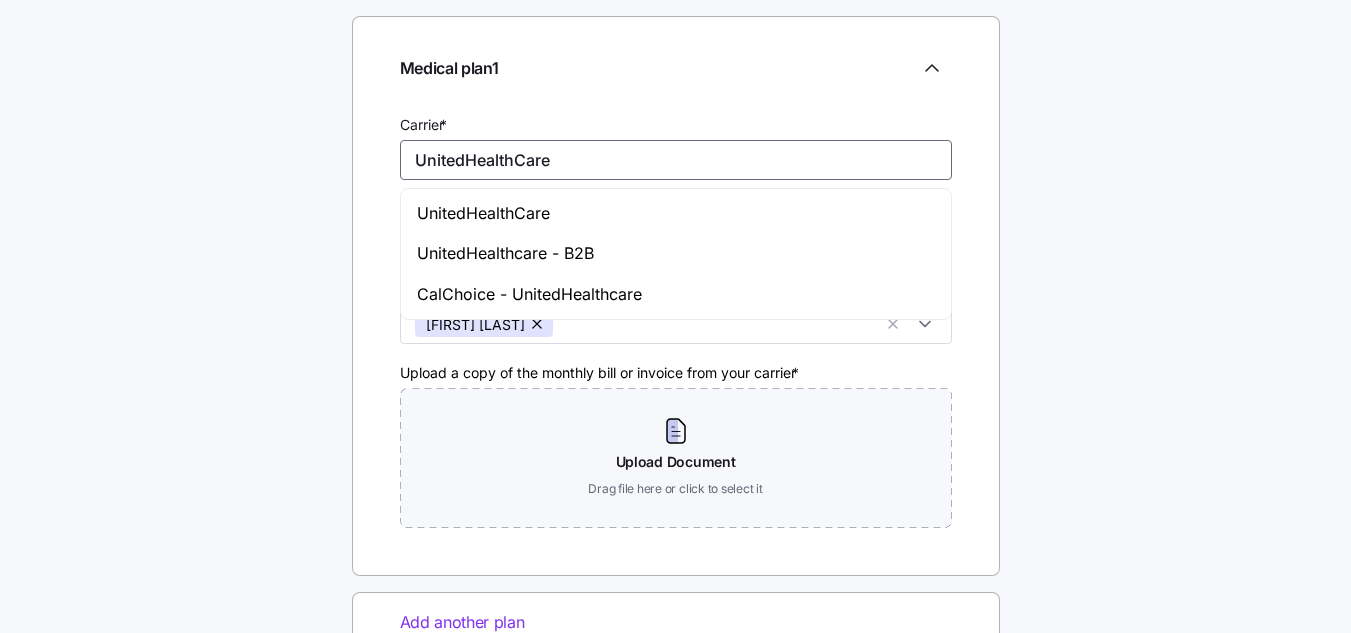 scroll, scrollTop: 0, scrollLeft: 0, axis: both 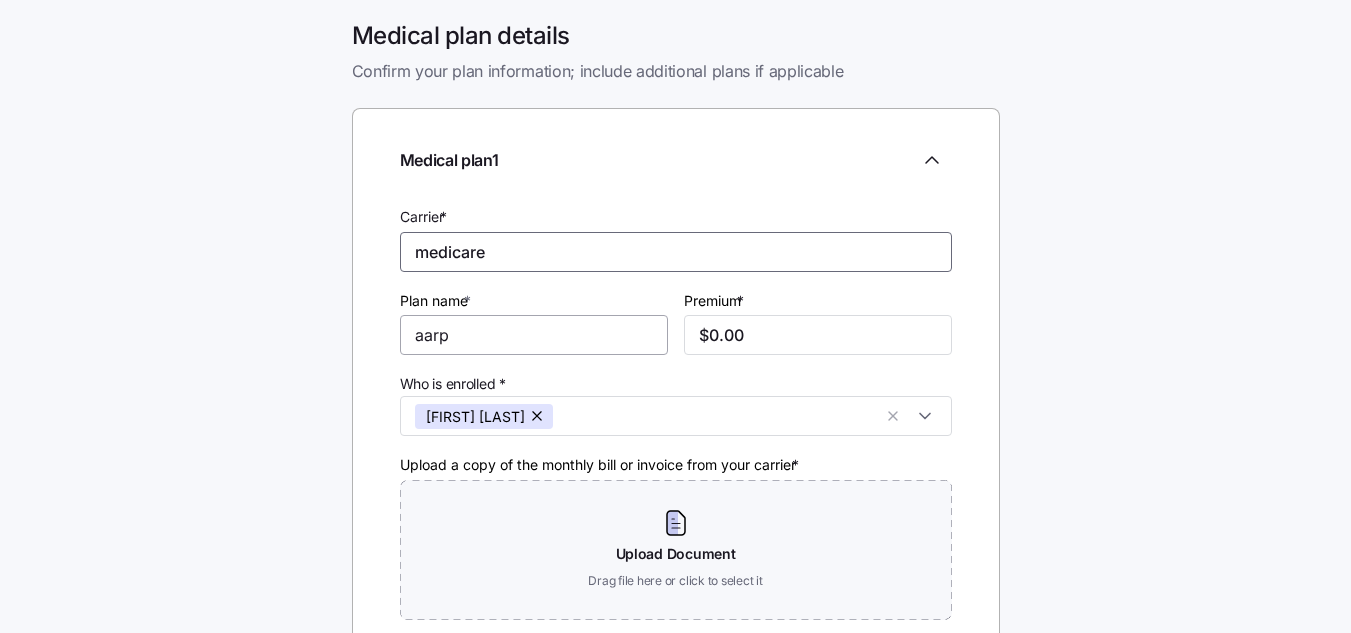 type on "medicare" 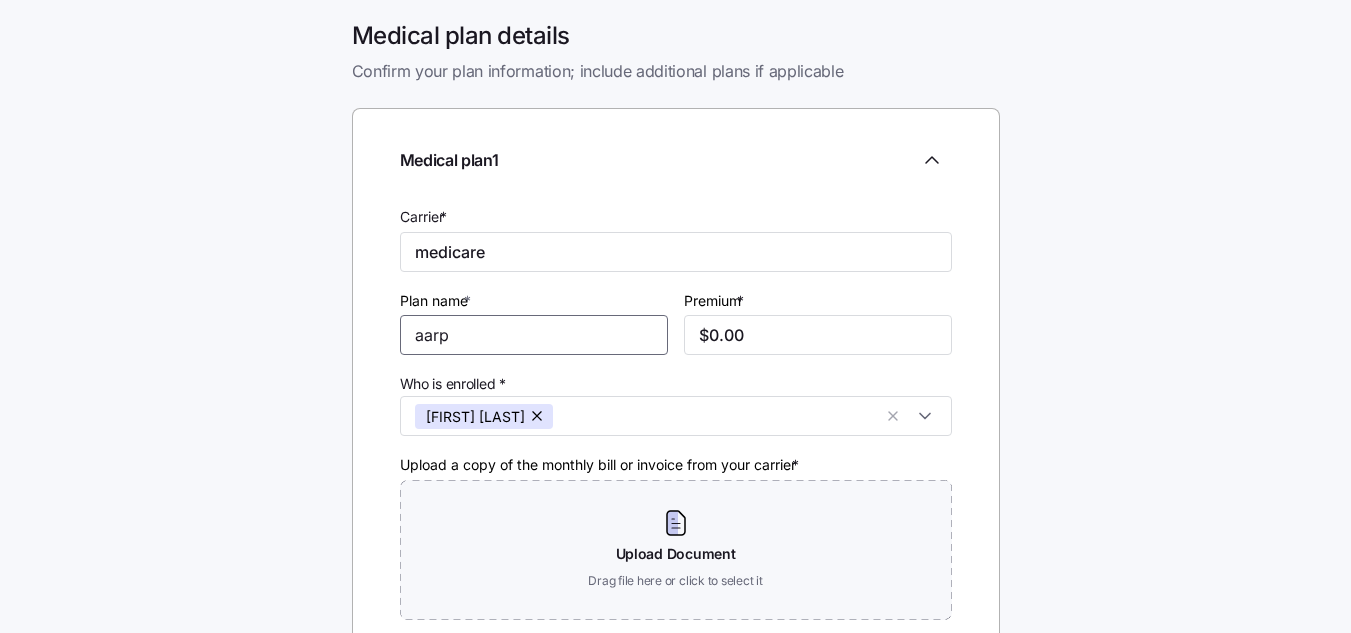 drag, startPoint x: 457, startPoint y: 343, endPoint x: 384, endPoint y: 349, distance: 73.24616 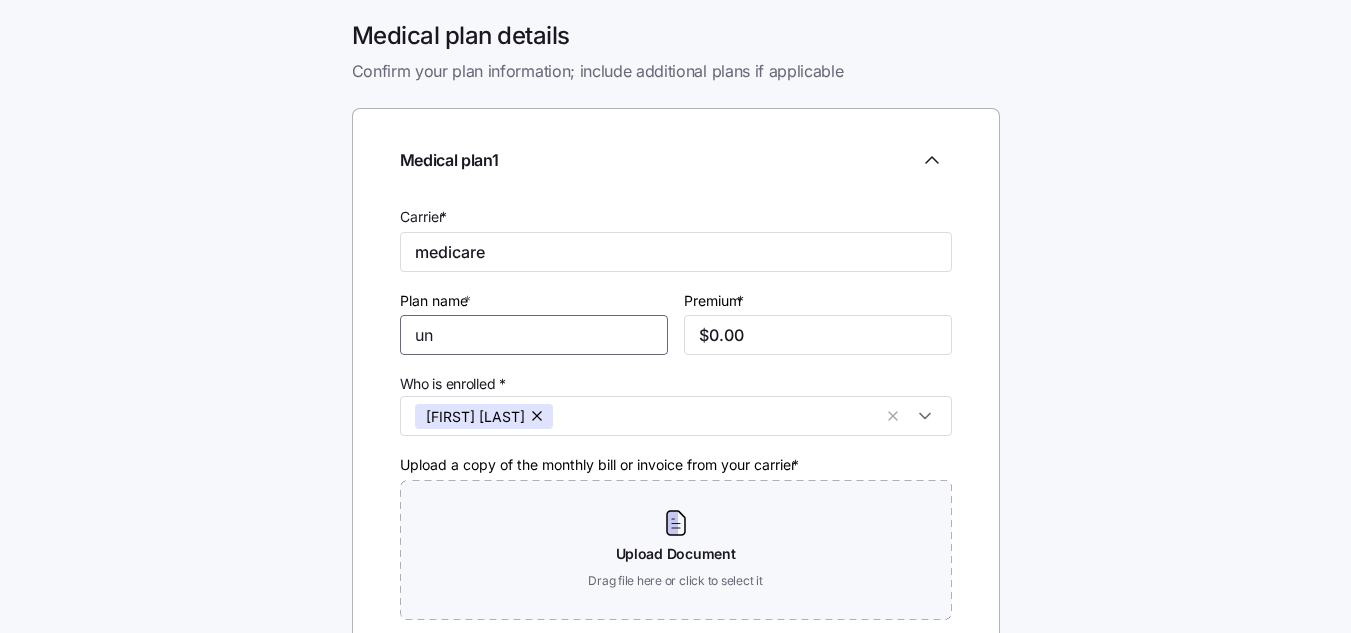 type on "u" 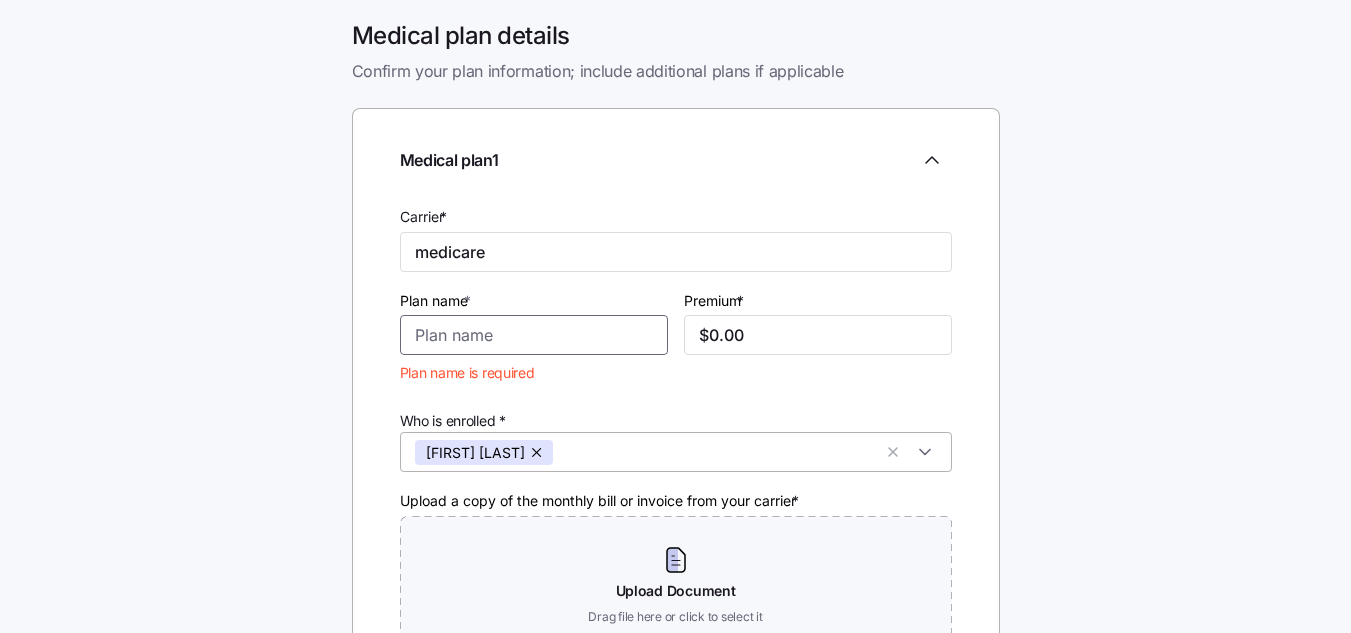drag, startPoint x: 440, startPoint y: 348, endPoint x: 414, endPoint y: 439, distance: 94.641426 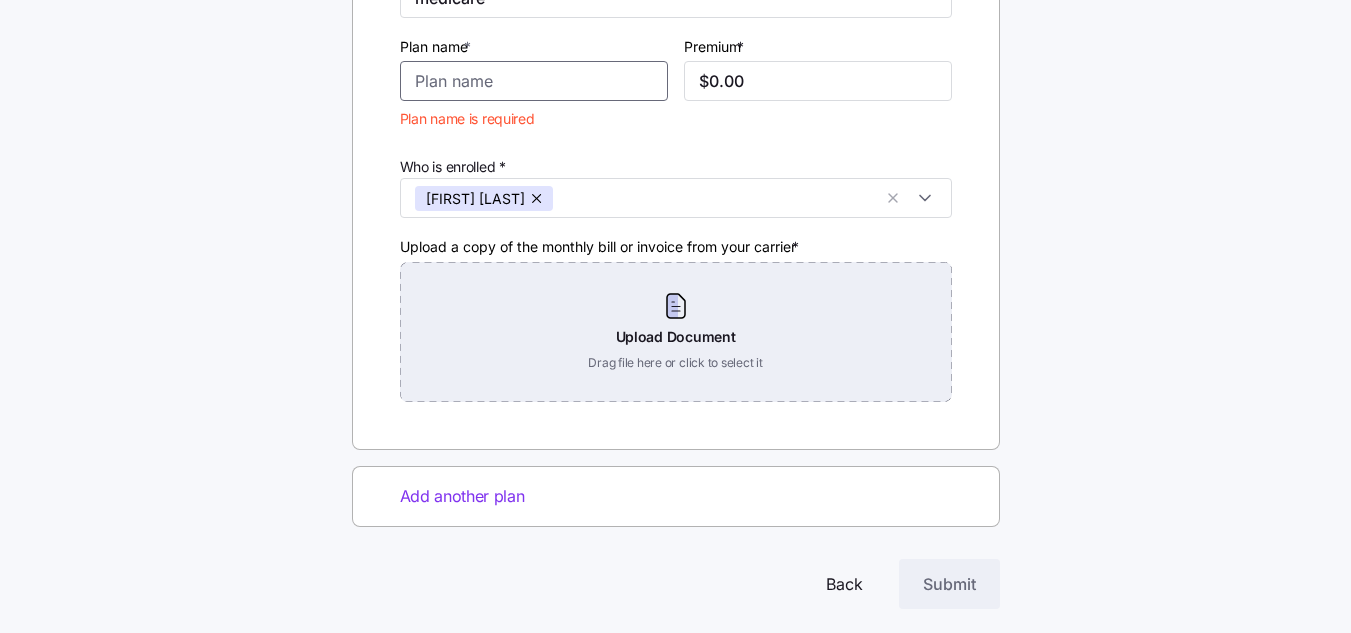 scroll, scrollTop: 278, scrollLeft: 0, axis: vertical 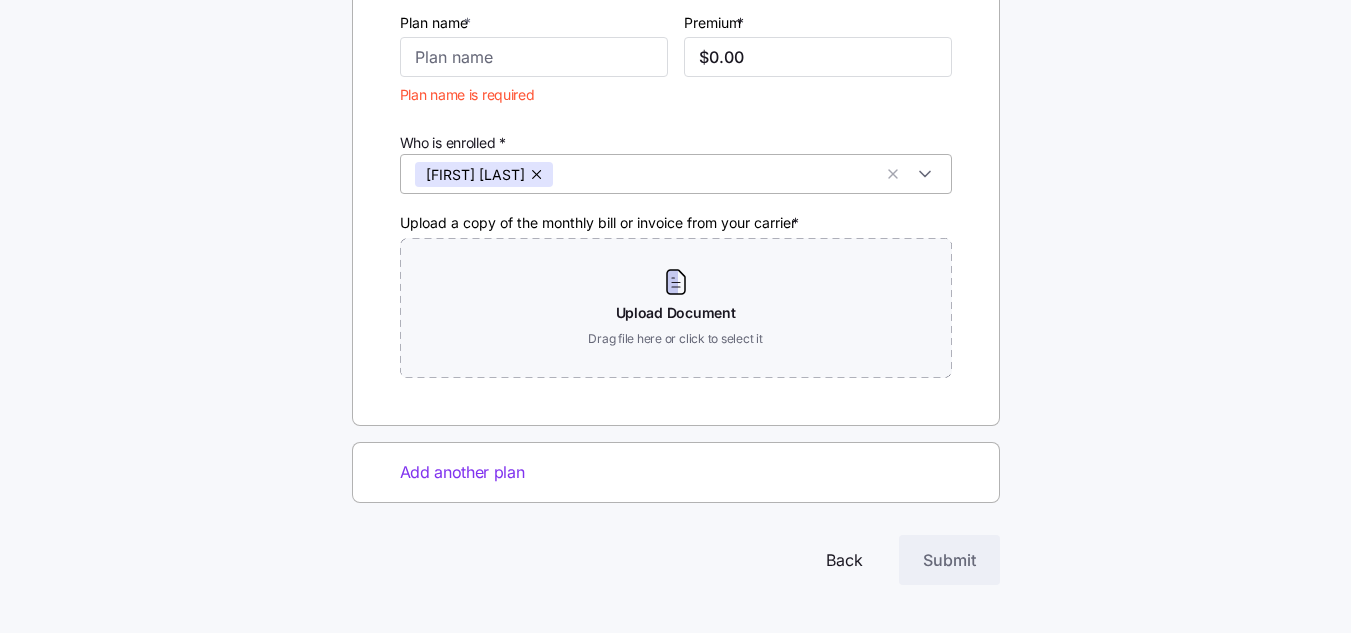 click on "Vanessa Davis" at bounding box center [676, 174] 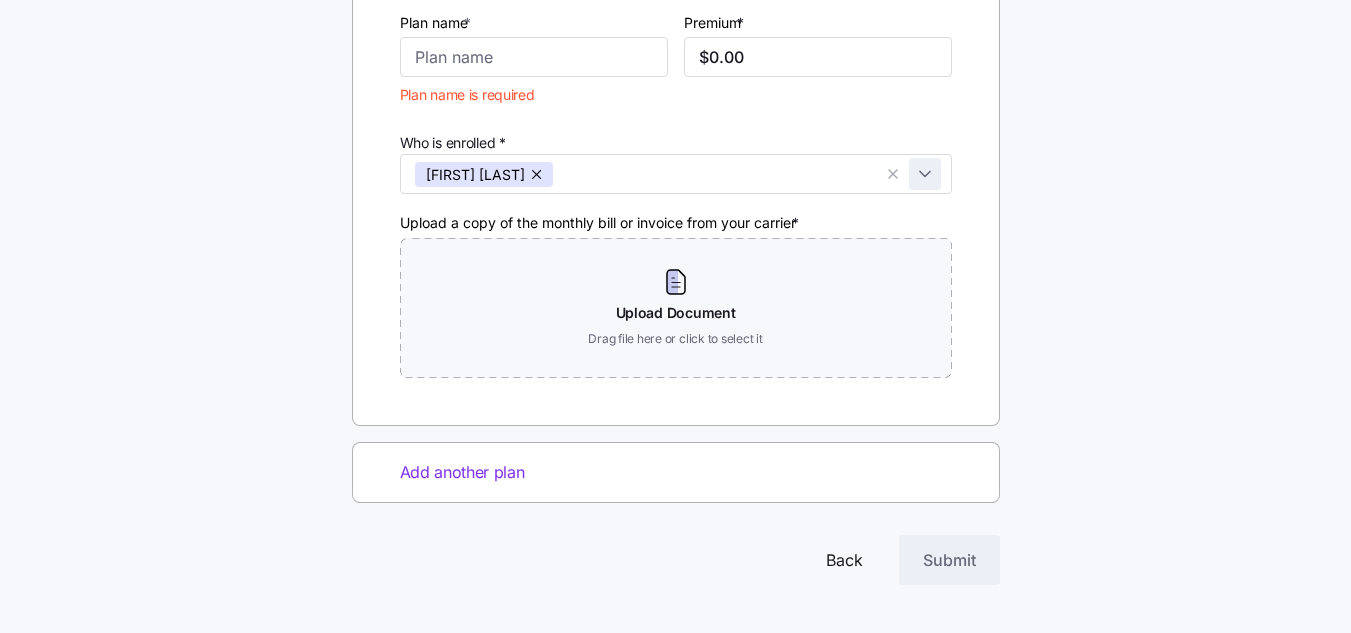 click on "Vanessa Davis" at bounding box center (676, 174) 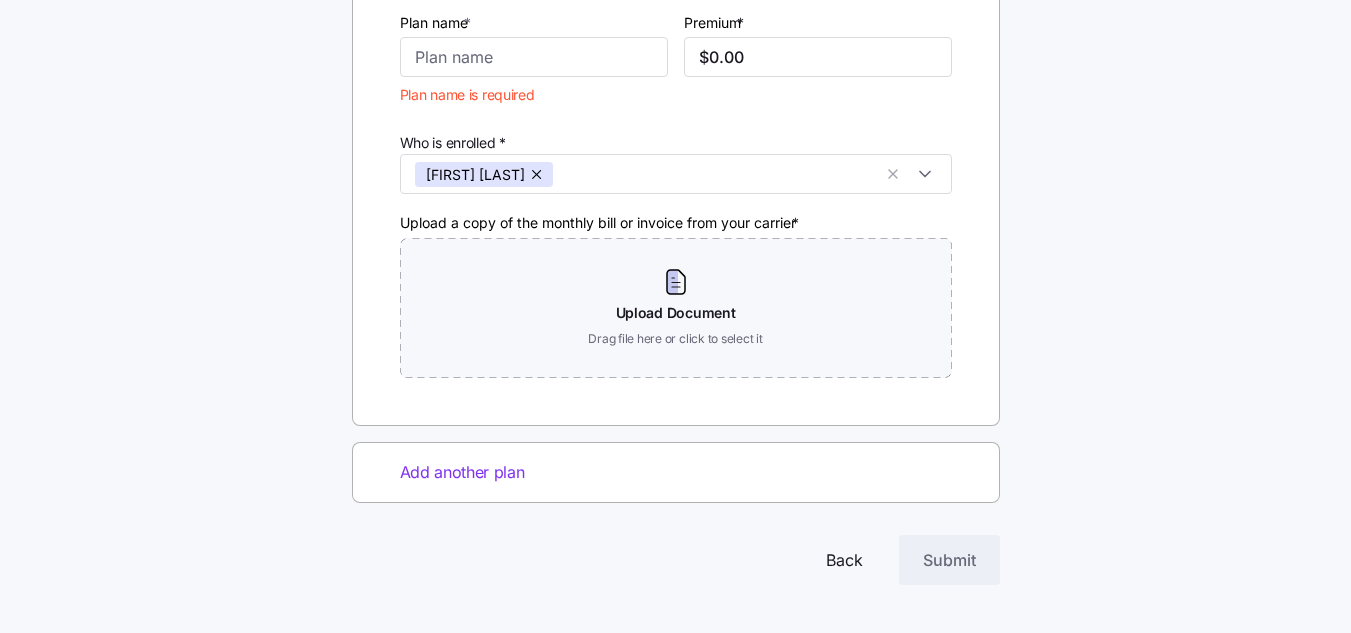 click on "Upload a copy of the monthly bill or invoice from your carrier  *" at bounding box center (601, 223) 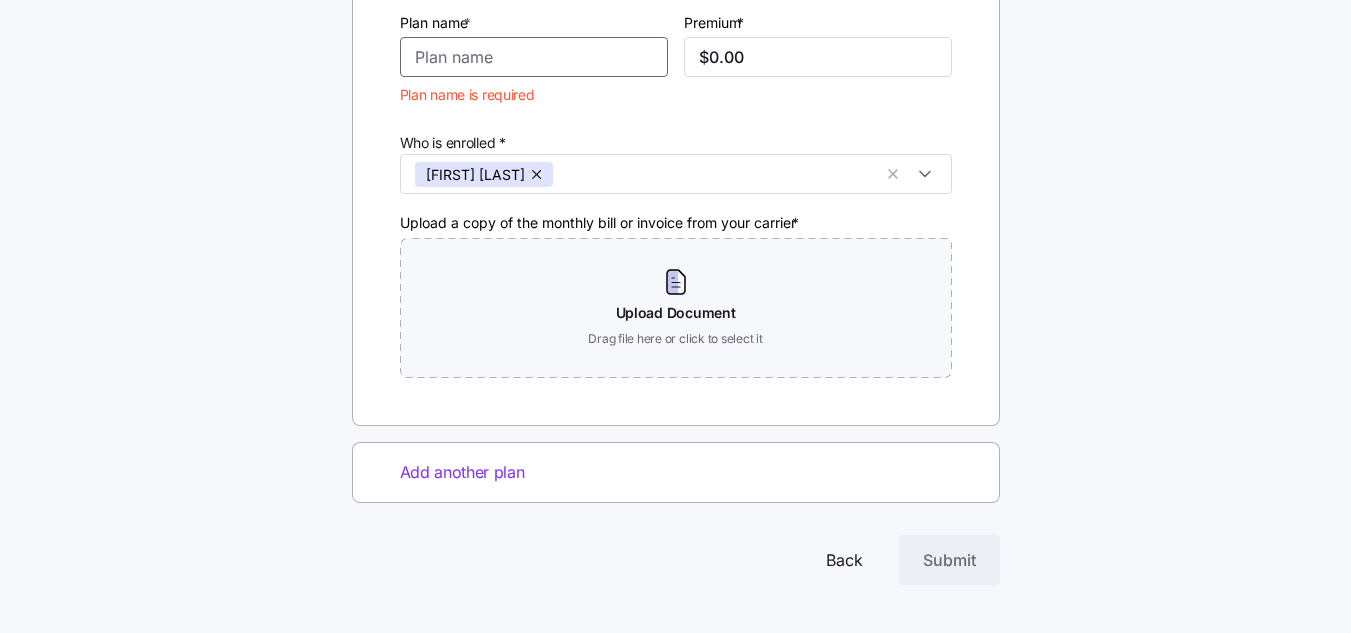 click on "Plan name  *" at bounding box center (534, 57) 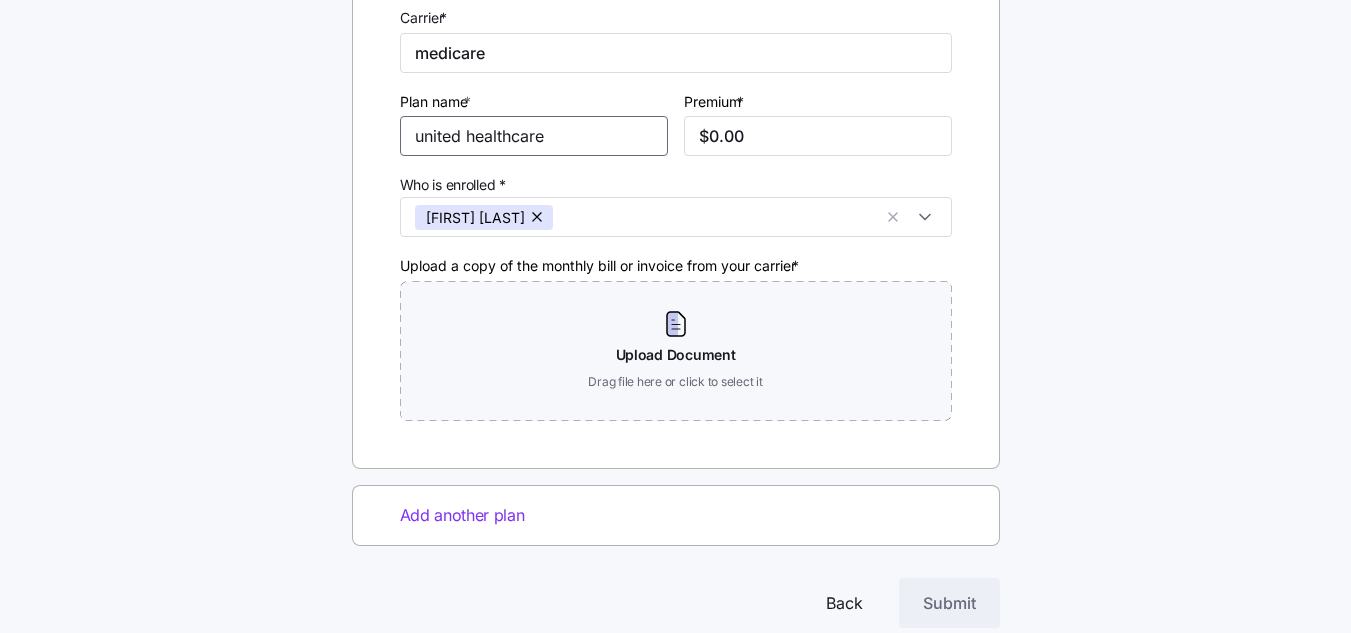 scroll, scrollTop: 200, scrollLeft: 0, axis: vertical 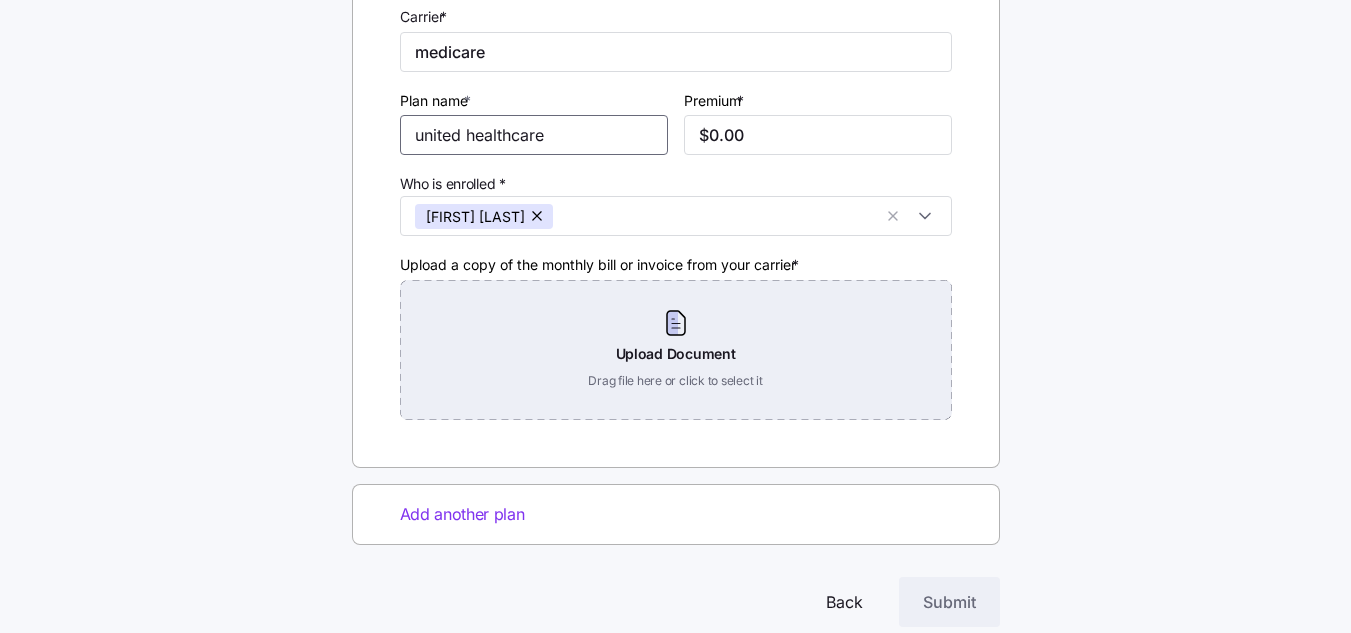 type on "united healthcare" 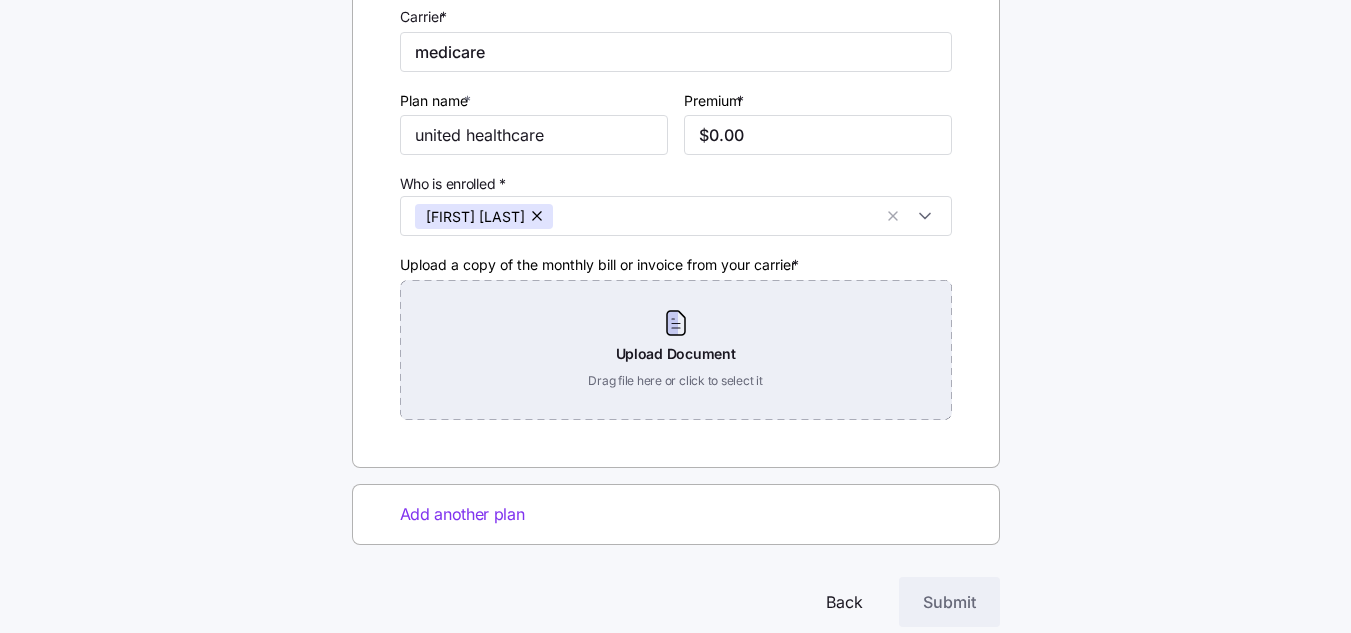 click on "Upload Document Drag file here or click to select it" at bounding box center [676, 350] 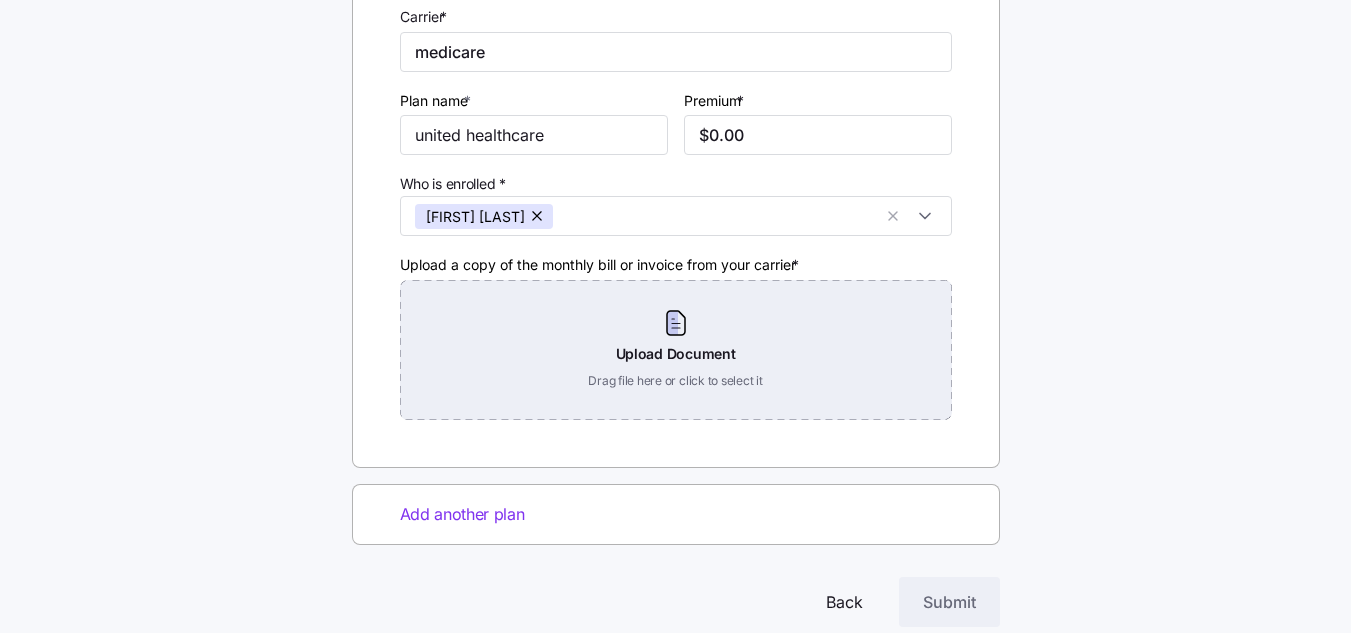 click on "Upload Document Drag file here or click to select it" at bounding box center [676, 350] 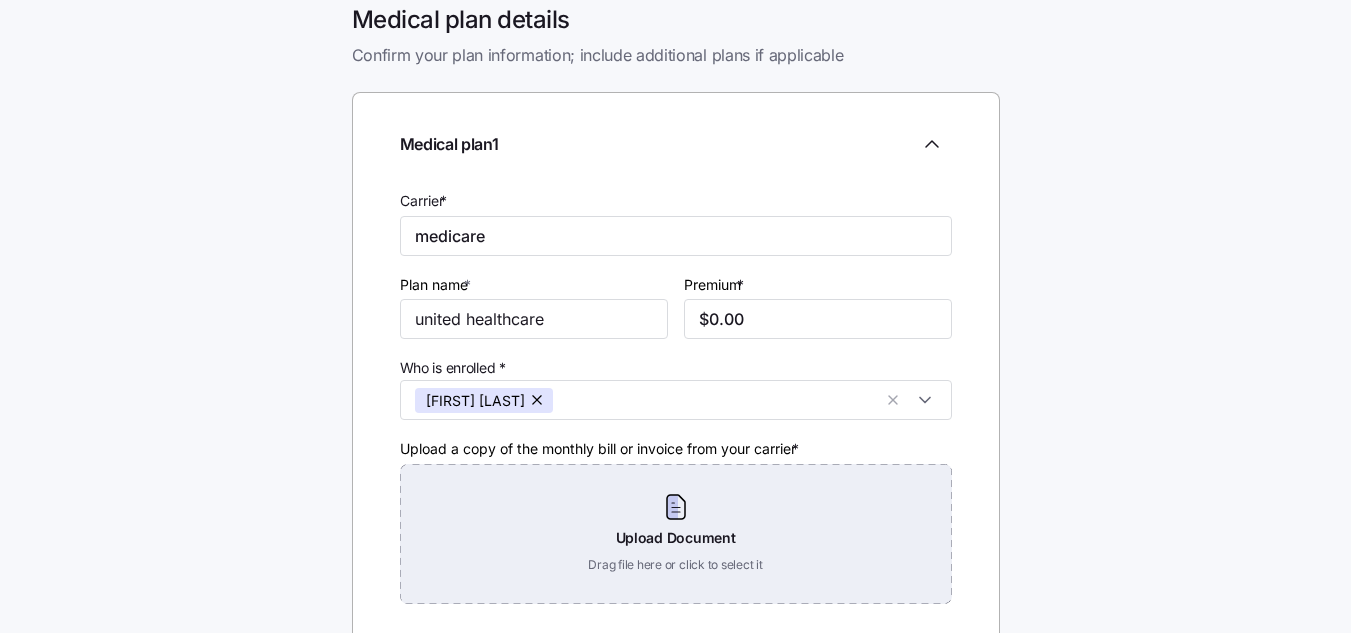 scroll, scrollTop: 0, scrollLeft: 0, axis: both 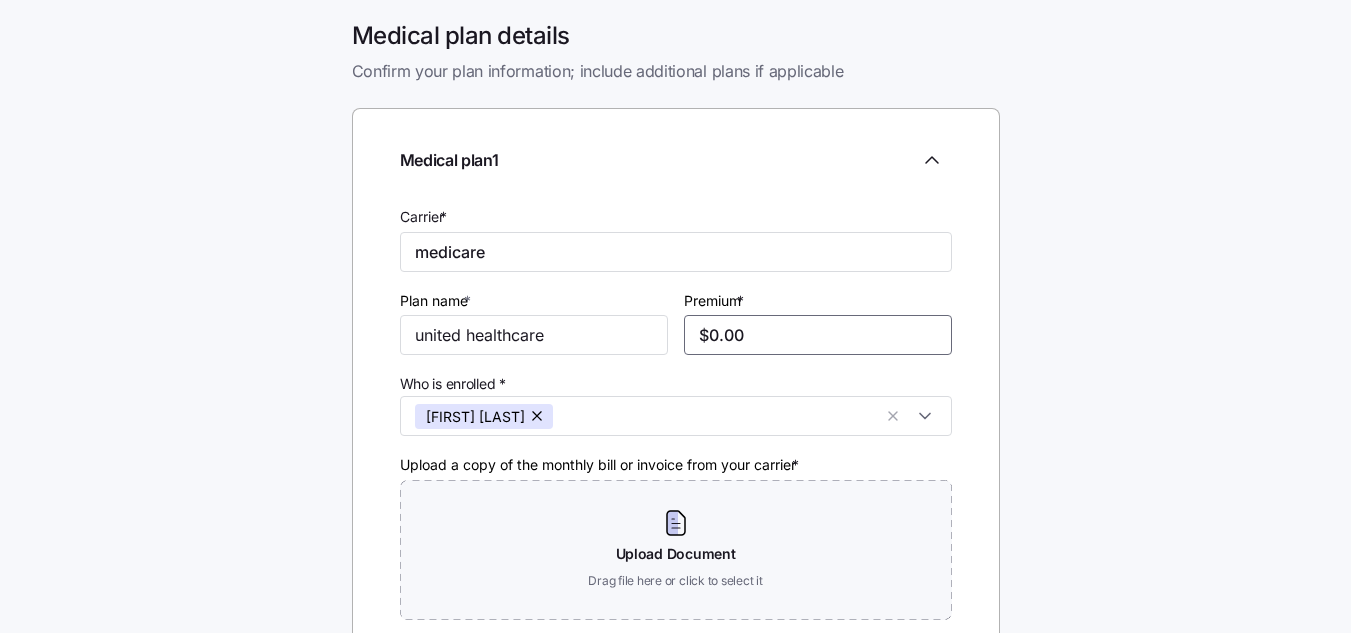 click on "$0.00" at bounding box center (818, 335) 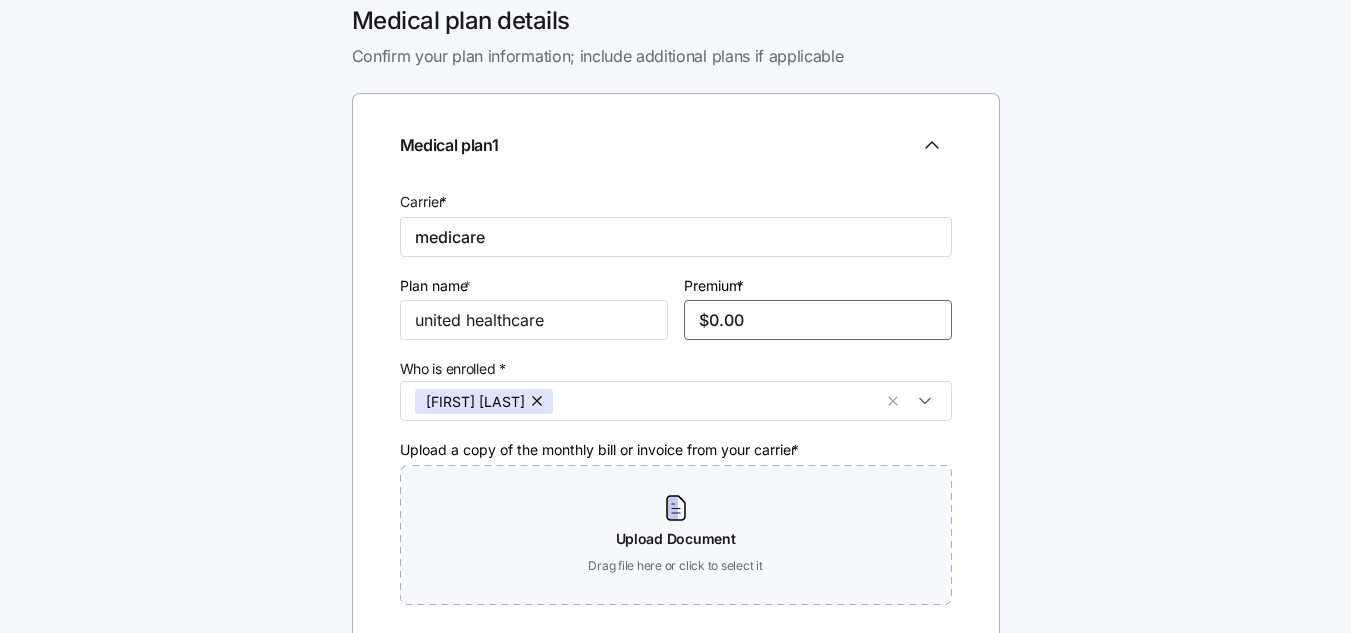 scroll, scrollTop: 0, scrollLeft: 0, axis: both 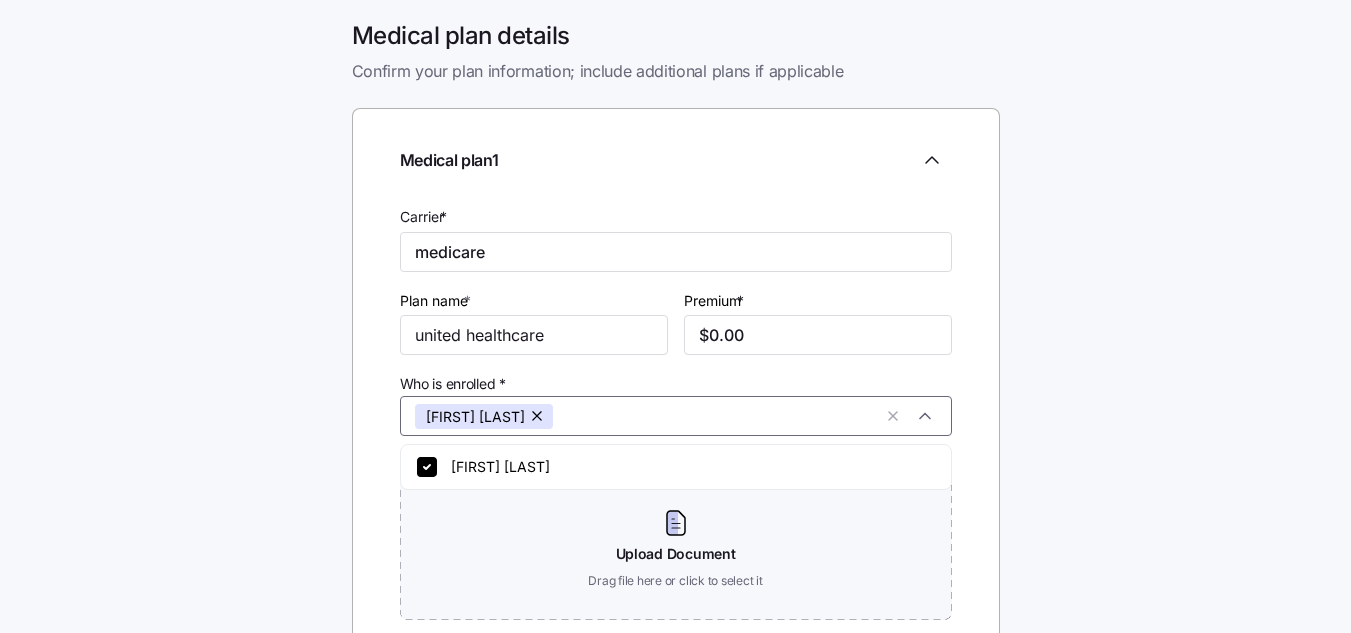 click on "Vanessa Davis" at bounding box center [676, 416] 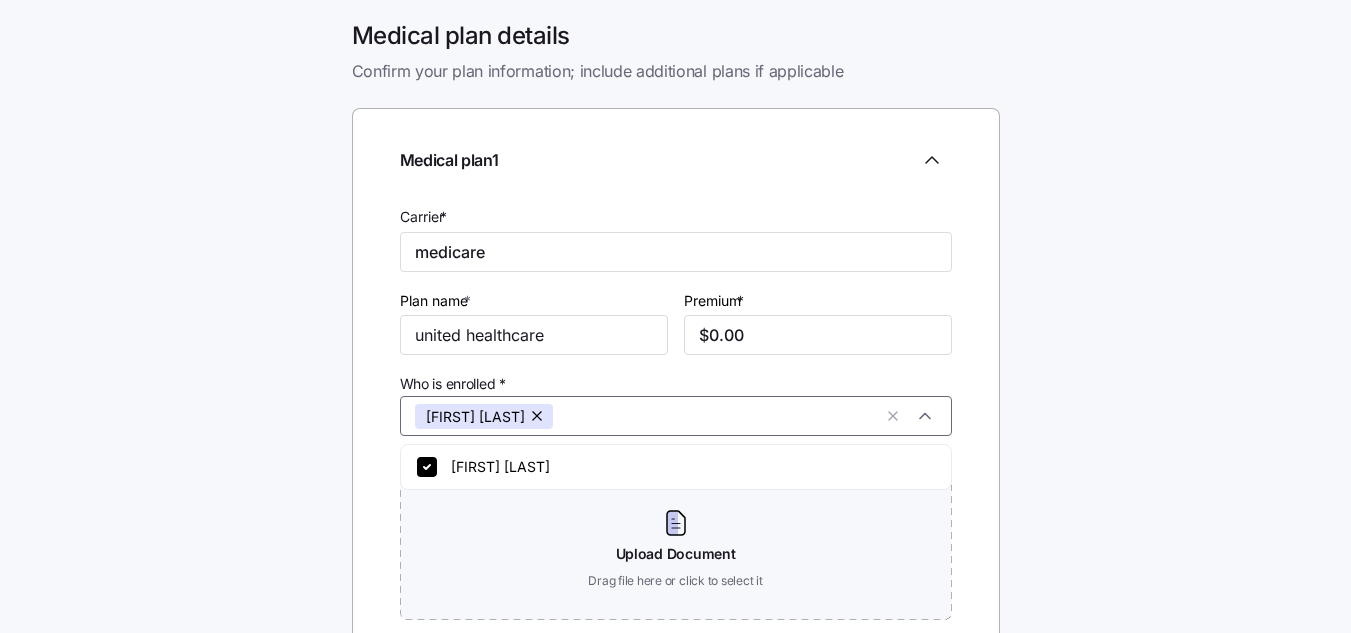 click on "Vanessa Davis" at bounding box center (643, 416) 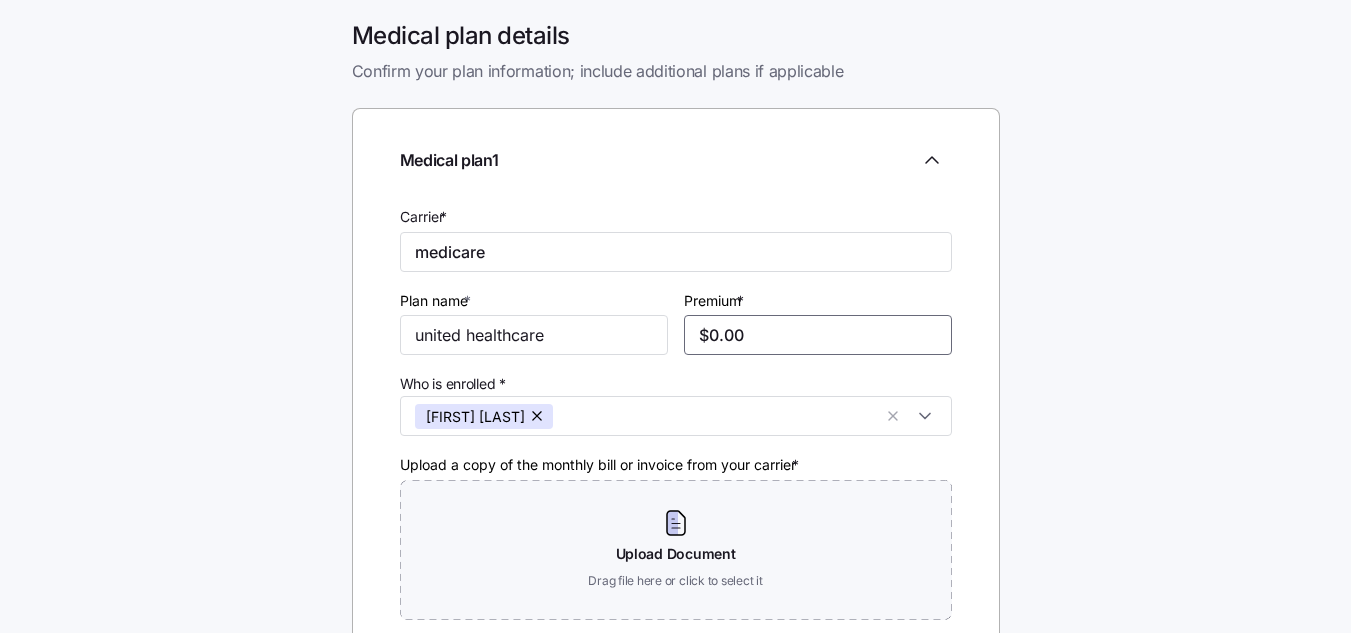 click on "$0.00" at bounding box center [818, 335] 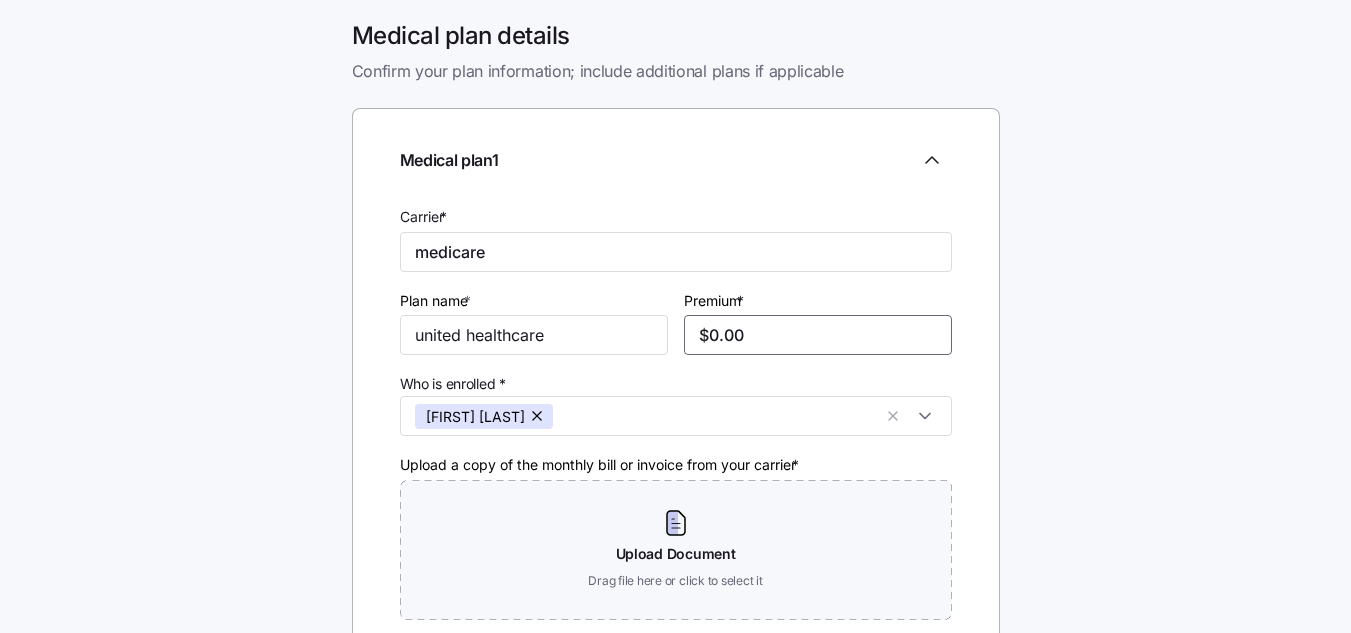 drag, startPoint x: 752, startPoint y: 333, endPoint x: 708, endPoint y: 333, distance: 44 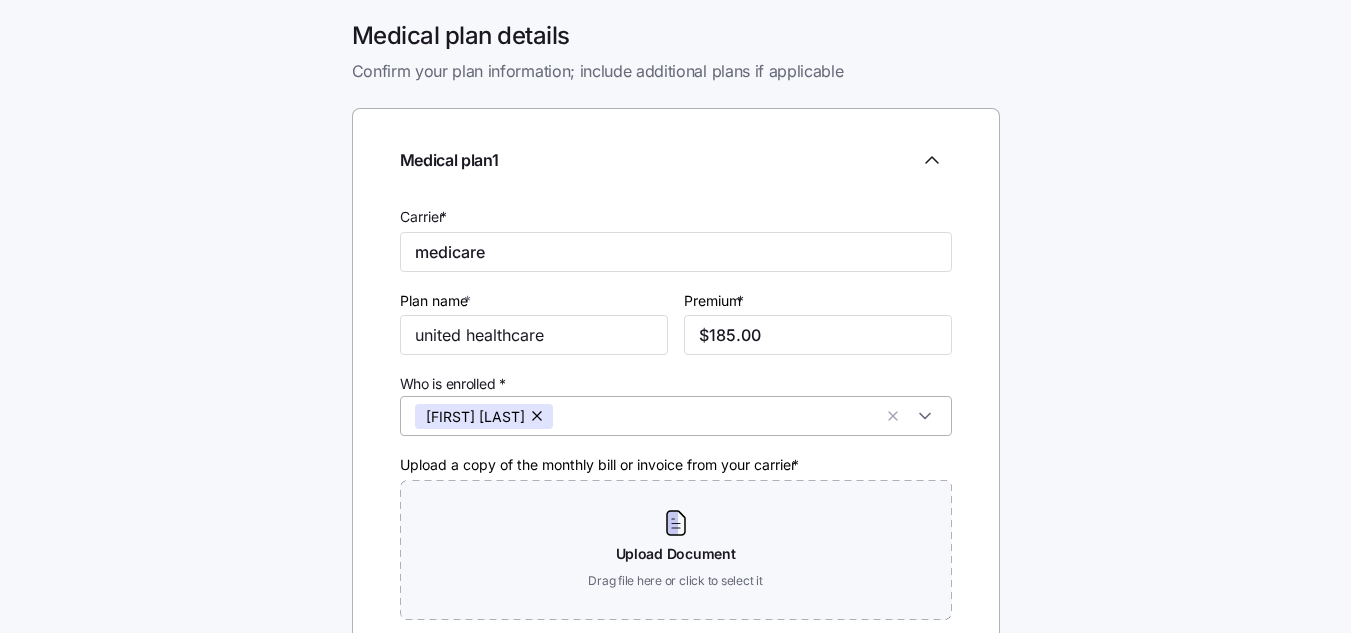 click on "Who is enrolled   *" at bounding box center (717, 416) 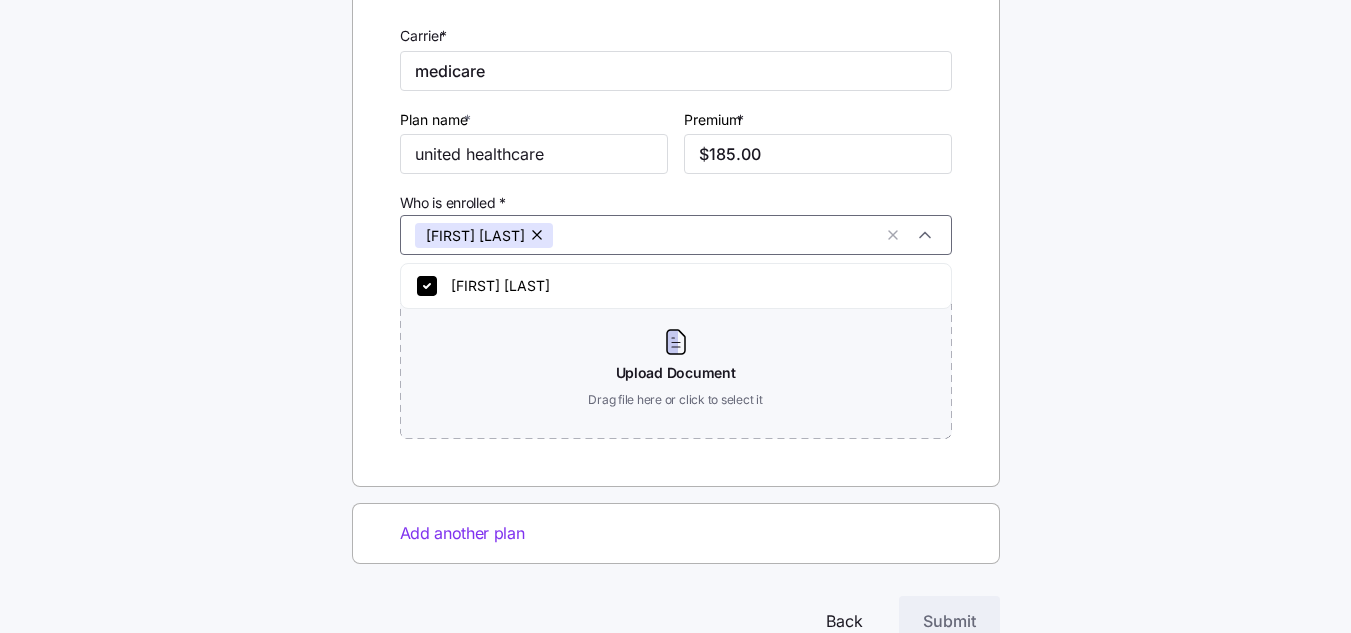 scroll, scrollTop: 200, scrollLeft: 0, axis: vertical 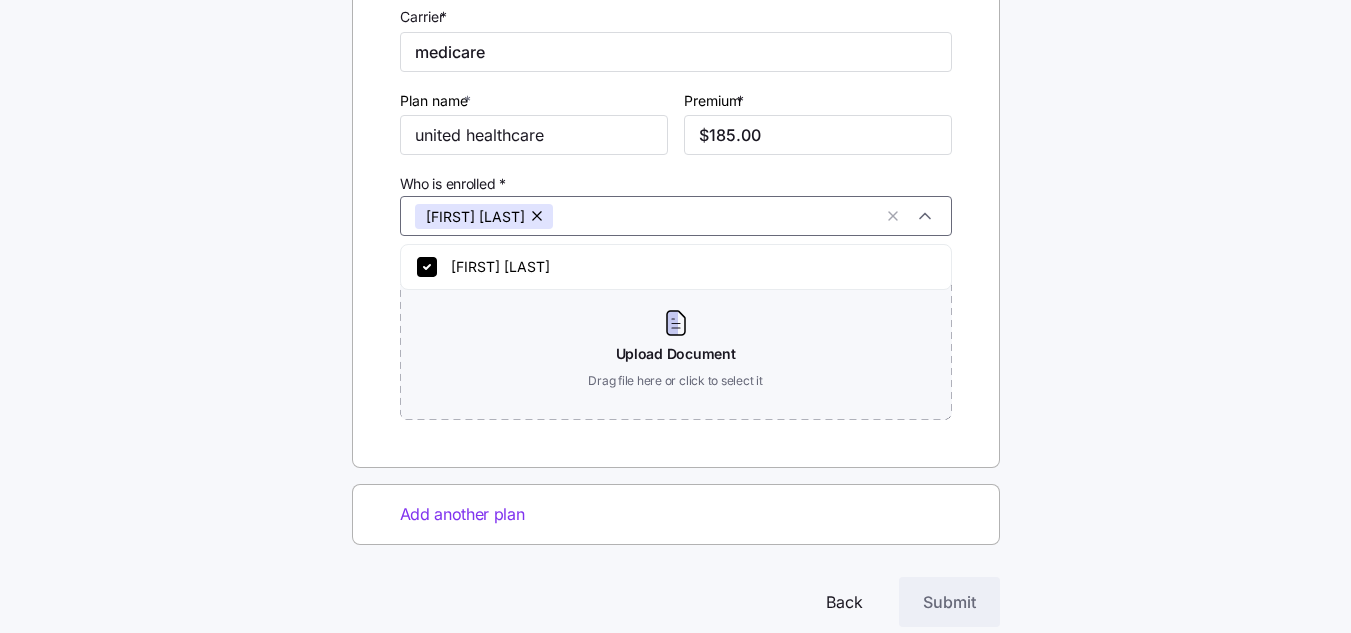 click on "Vanessa Davis" at bounding box center [676, 267] 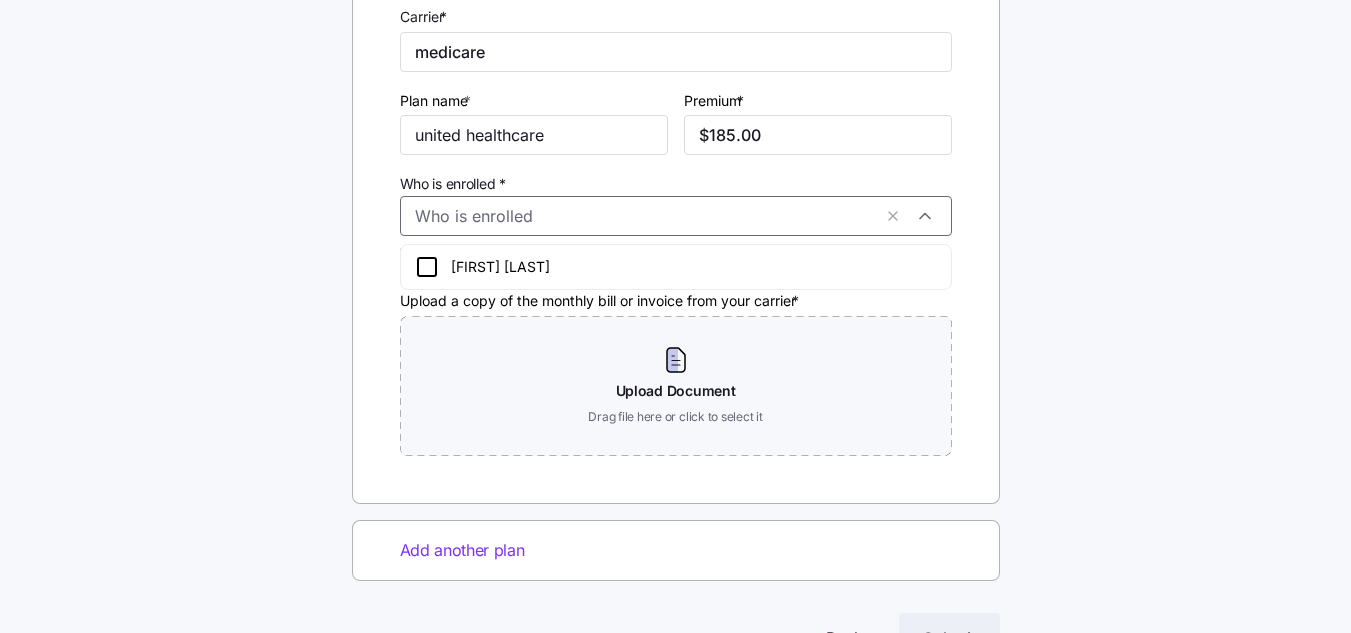 click 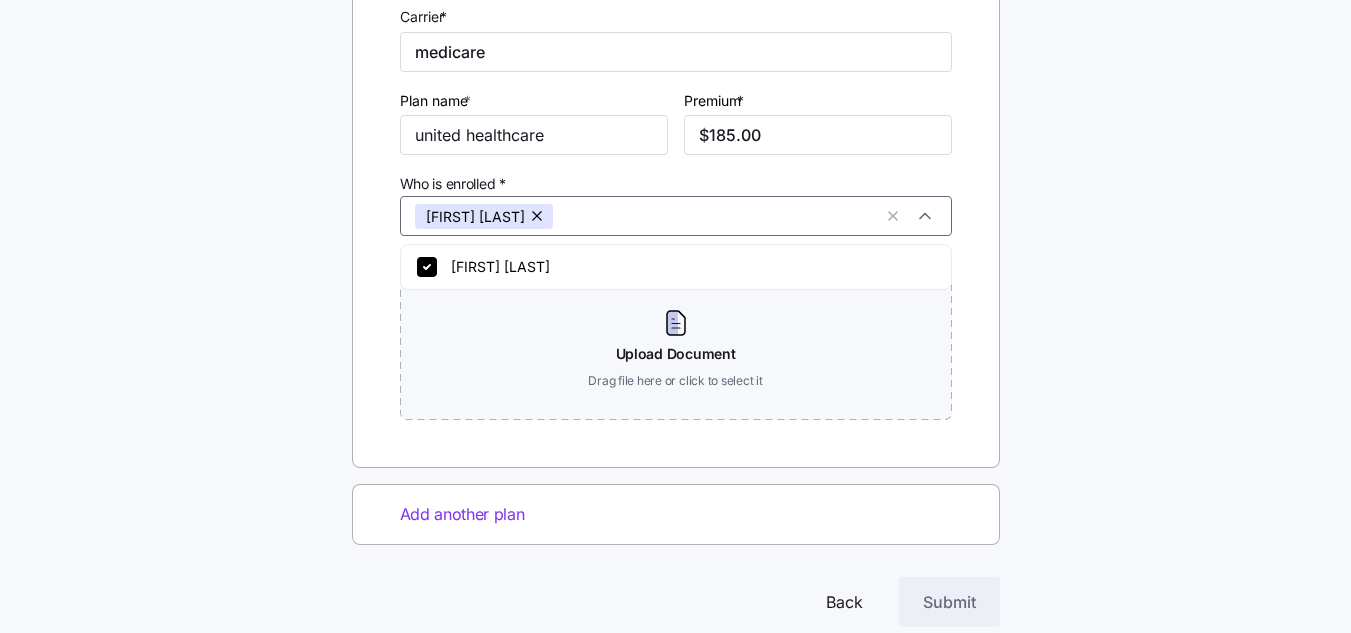 scroll, scrollTop: 242, scrollLeft: 0, axis: vertical 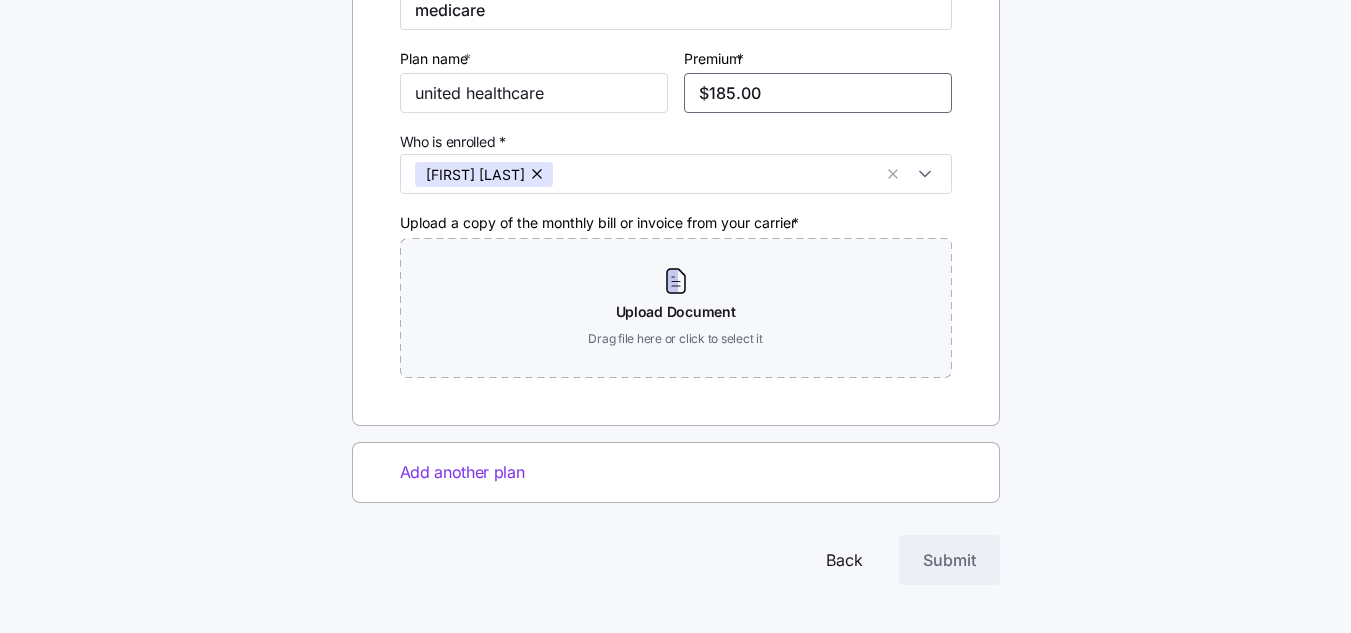 drag, startPoint x: 697, startPoint y: 95, endPoint x: 797, endPoint y: 96, distance: 100.005 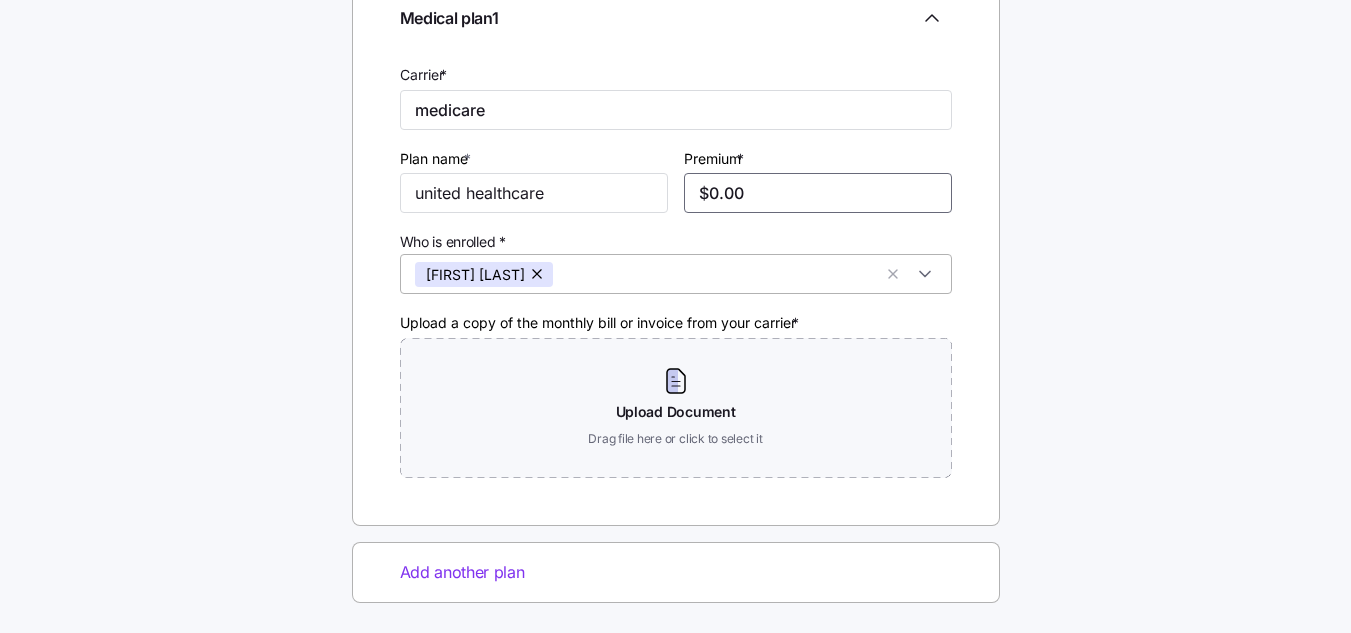 scroll, scrollTop: 42, scrollLeft: 0, axis: vertical 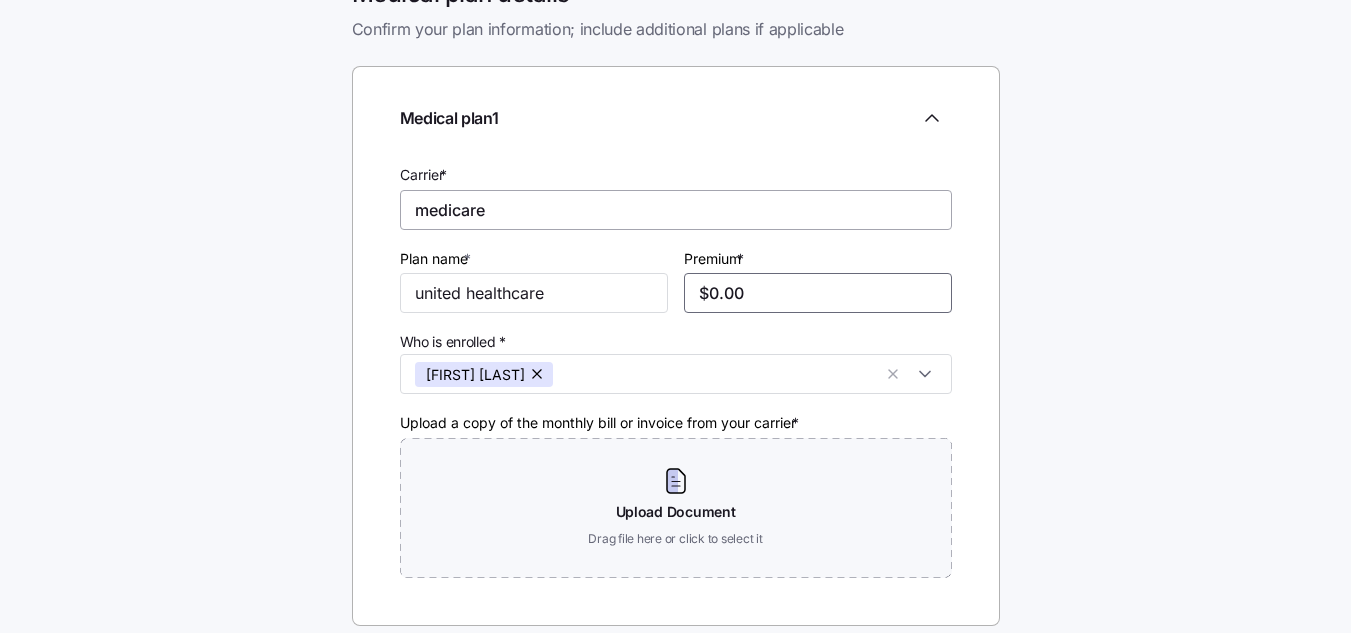 type on "$0.00" 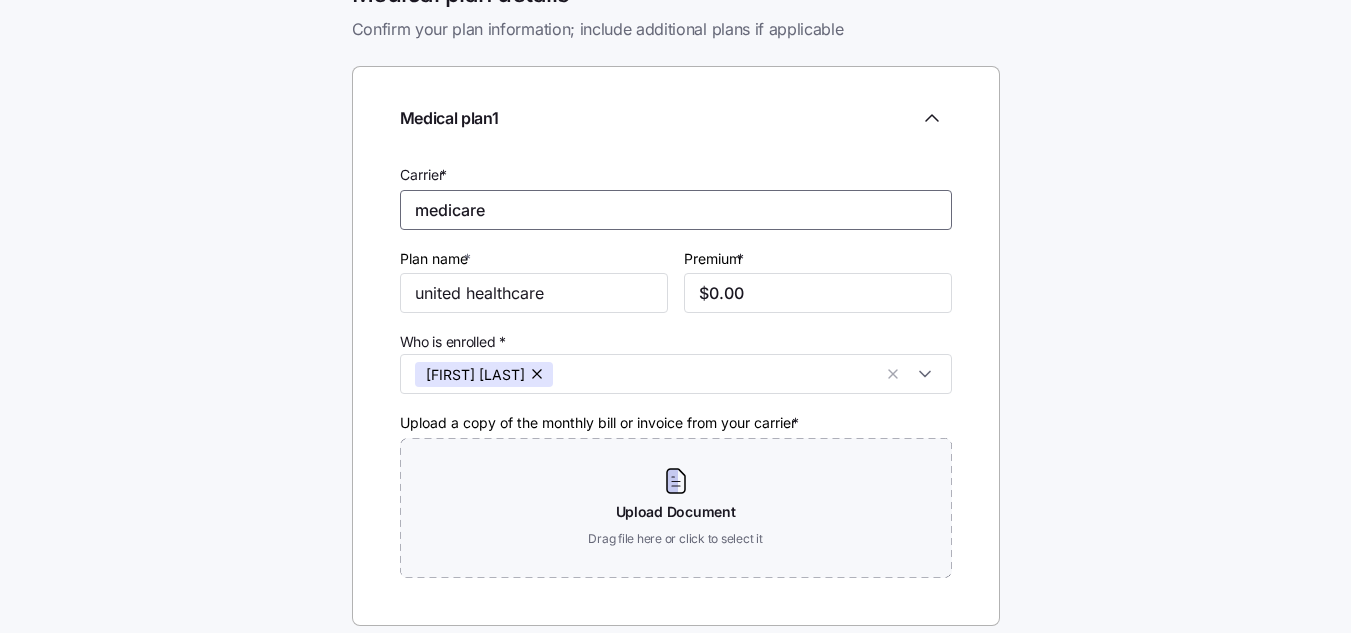 click on "medicare" at bounding box center [676, 210] 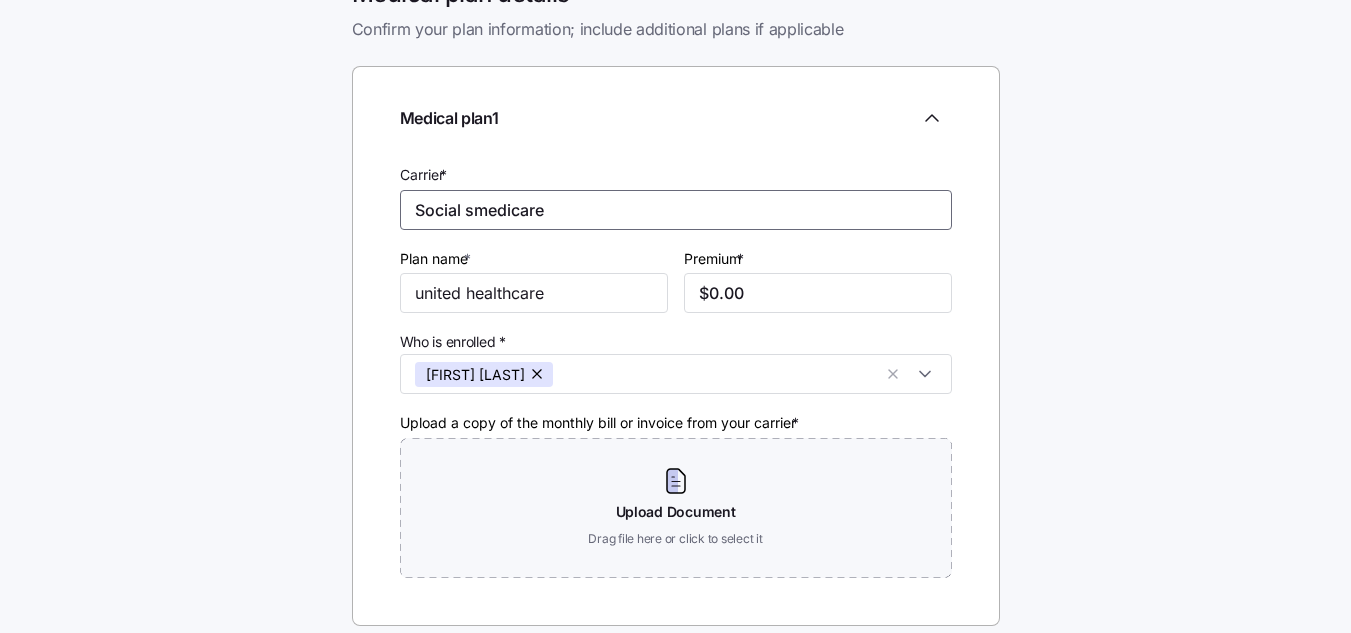 type on "Social medicare" 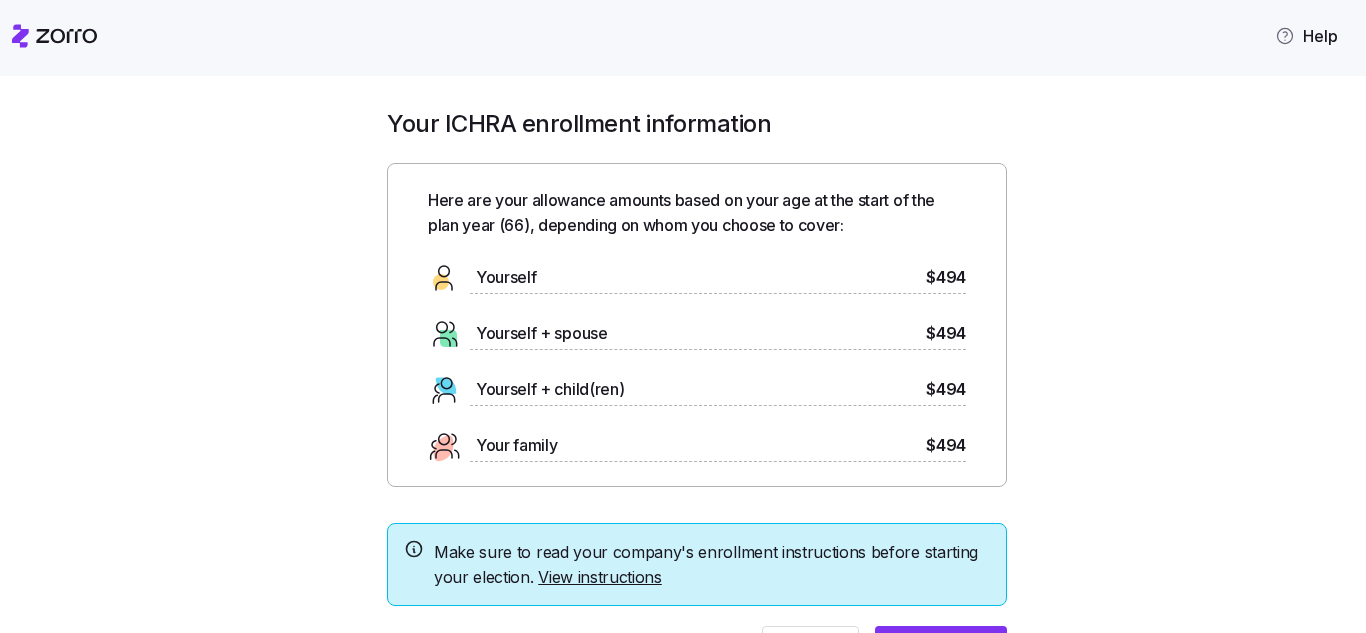 scroll, scrollTop: 0, scrollLeft: 0, axis: both 